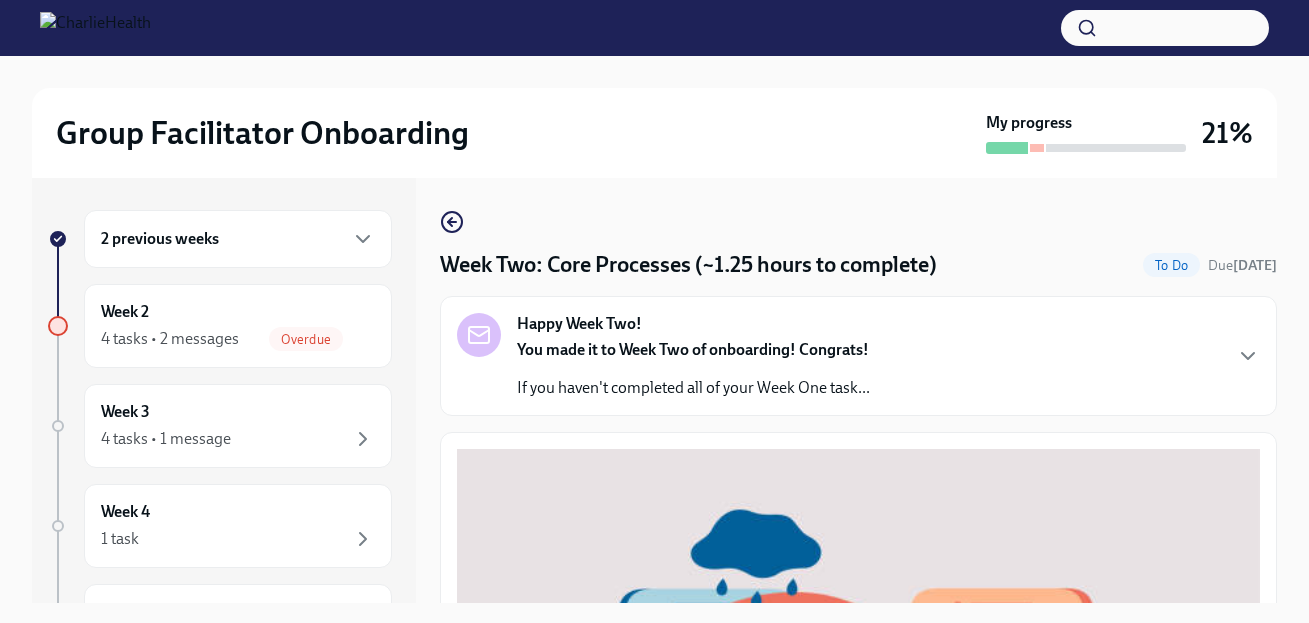 scroll, scrollTop: 0, scrollLeft: 0, axis: both 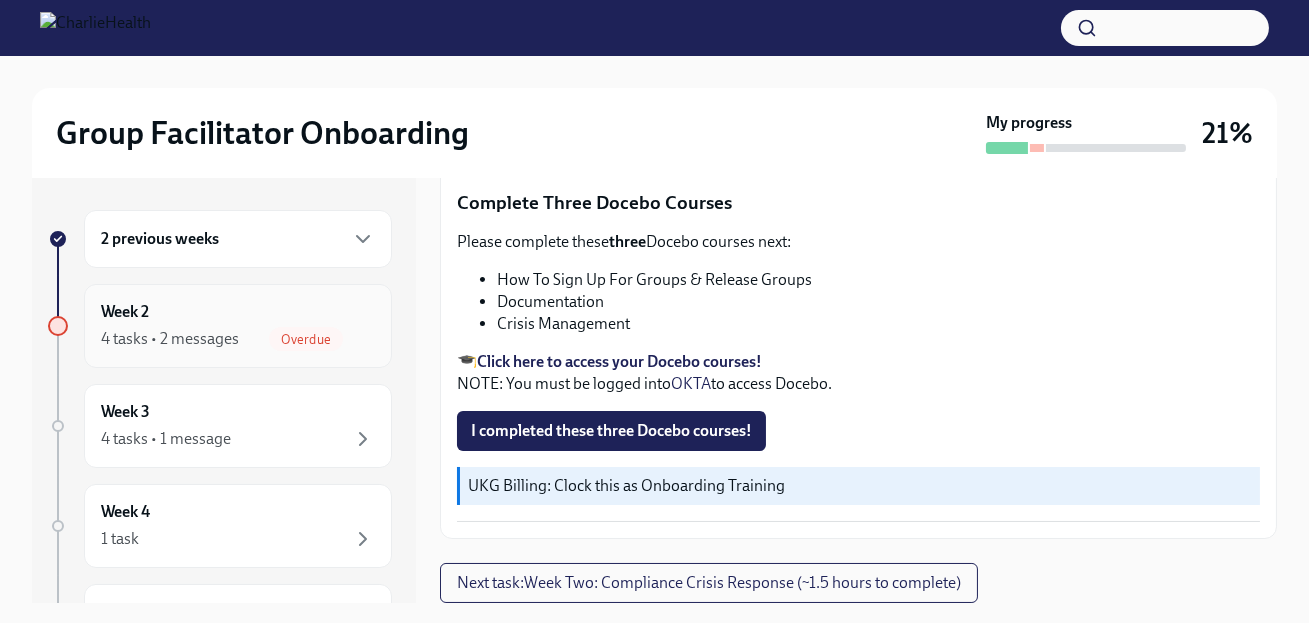 click on "Week 2" at bounding box center [125, 312] 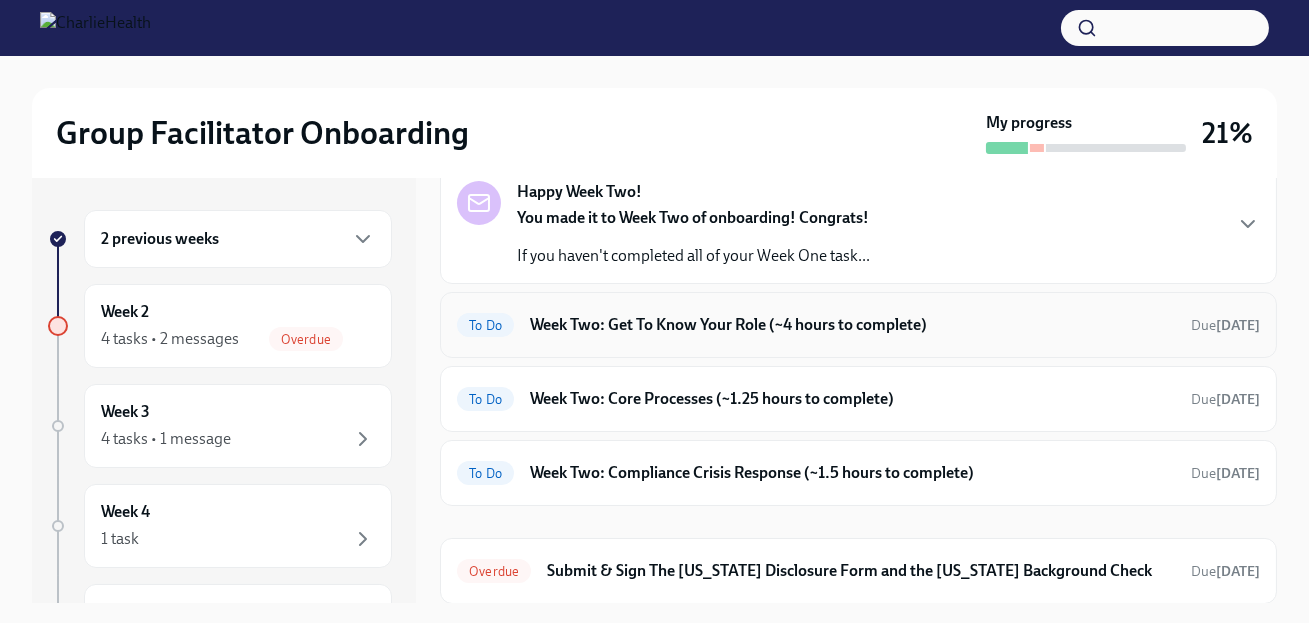 scroll, scrollTop: 168, scrollLeft: 0, axis: vertical 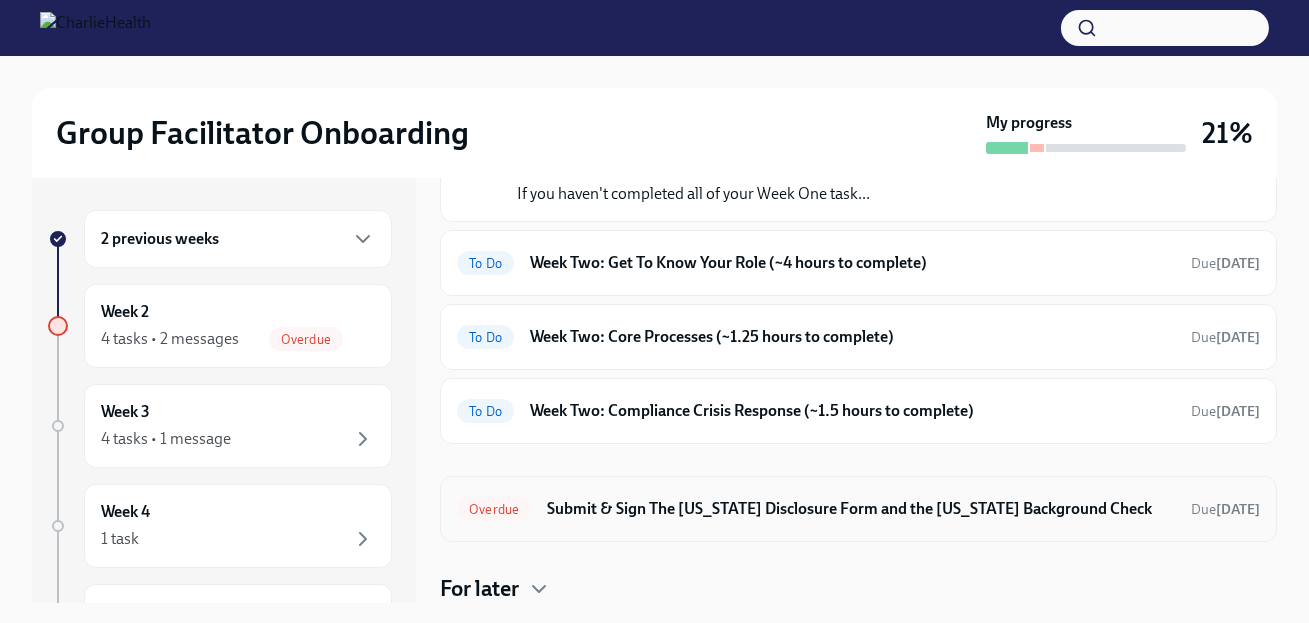 click on "Submit & Sign The [US_STATE] Disclosure Form and the [US_STATE] Background Check" at bounding box center [861, 509] 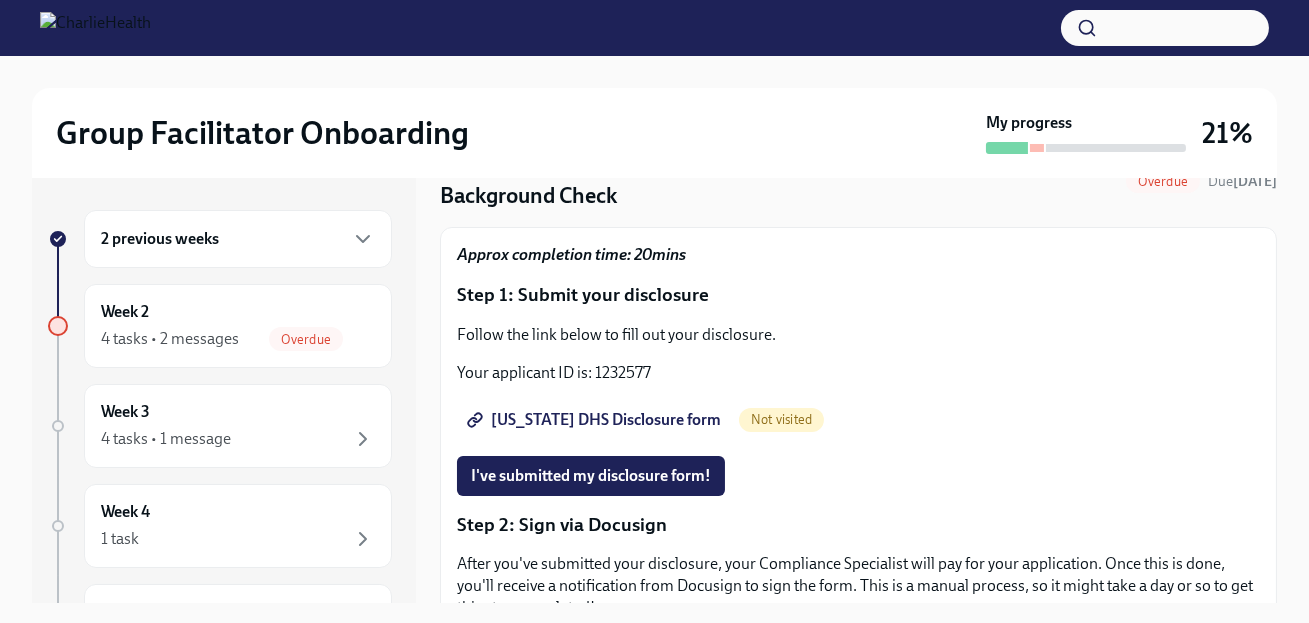 scroll, scrollTop: 114, scrollLeft: 0, axis: vertical 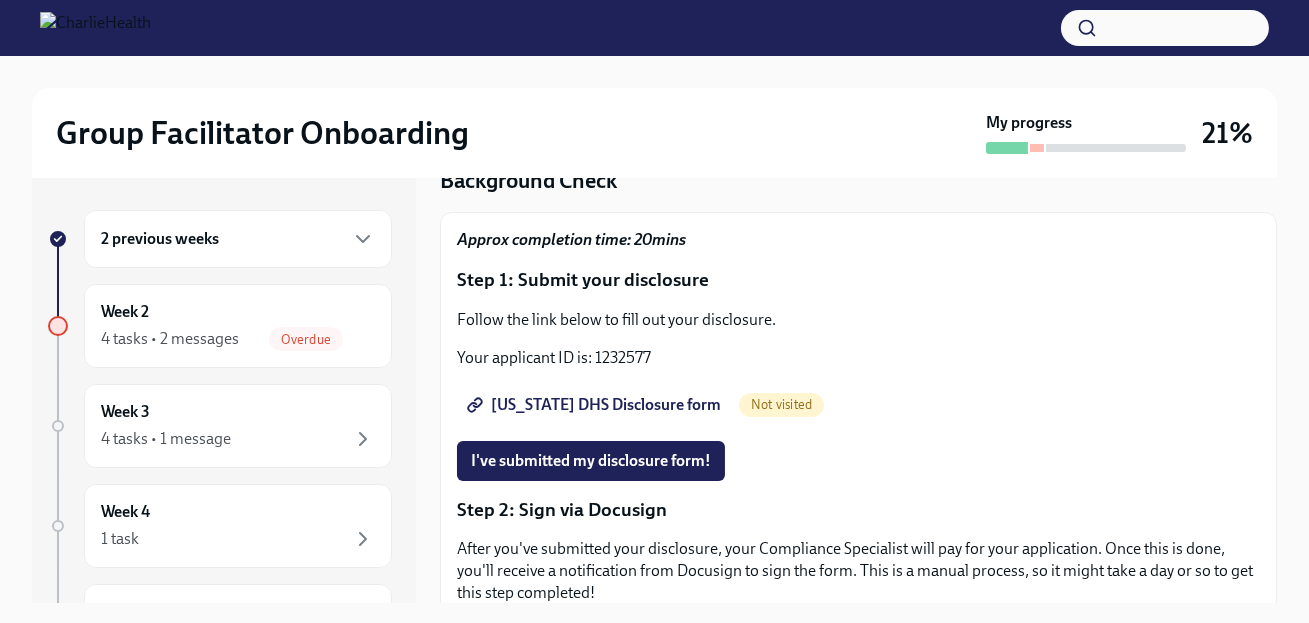click on "Utah DHS Disclosure form" at bounding box center (596, 405) 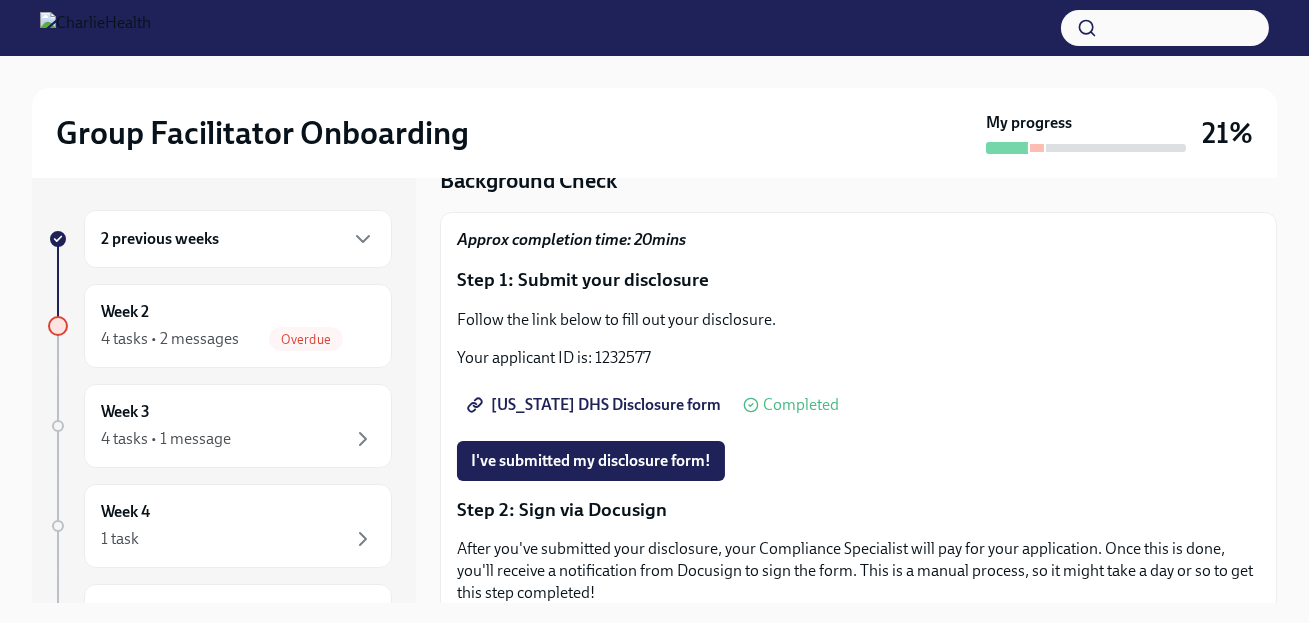 click on "Your applicant ID is: 1232577" at bounding box center [858, 358] 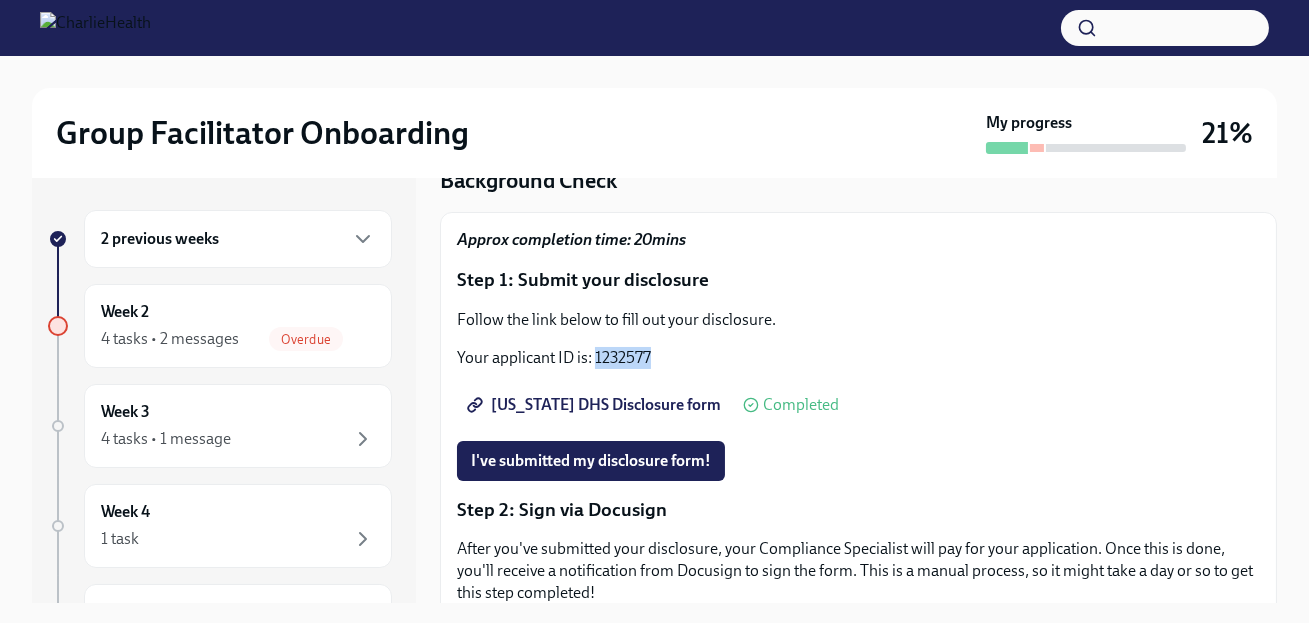 click on "Your applicant ID is: 1232577" at bounding box center [858, 358] 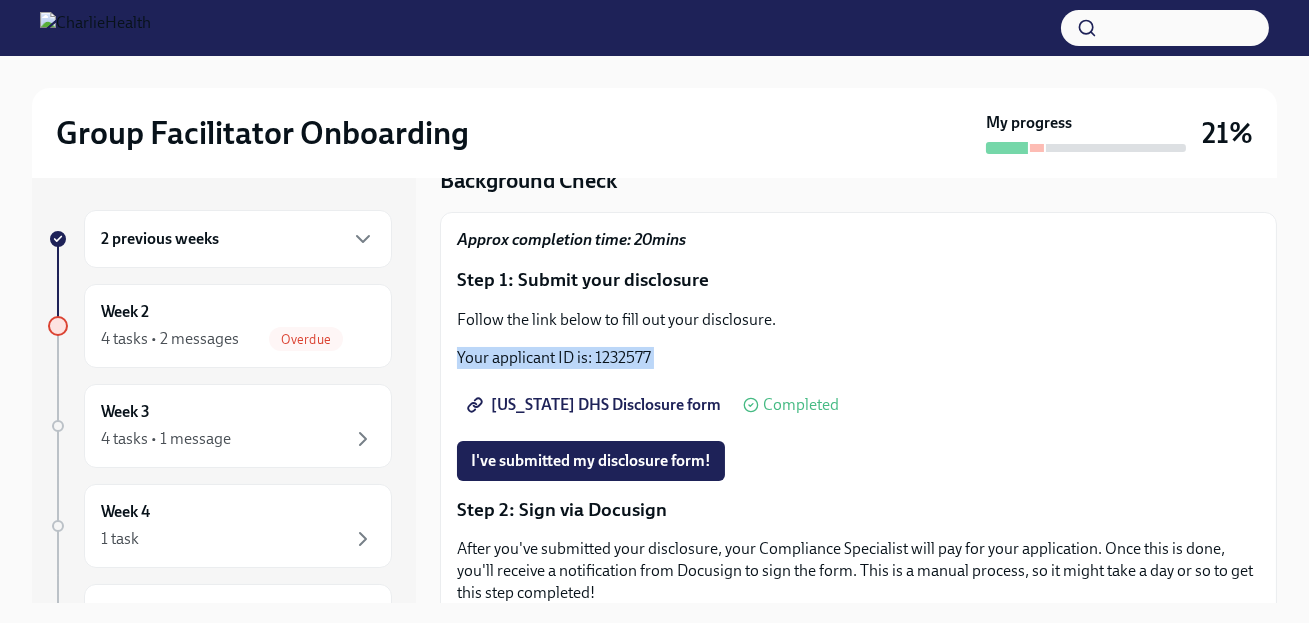 click on "Your applicant ID is: 1232577" at bounding box center [858, 358] 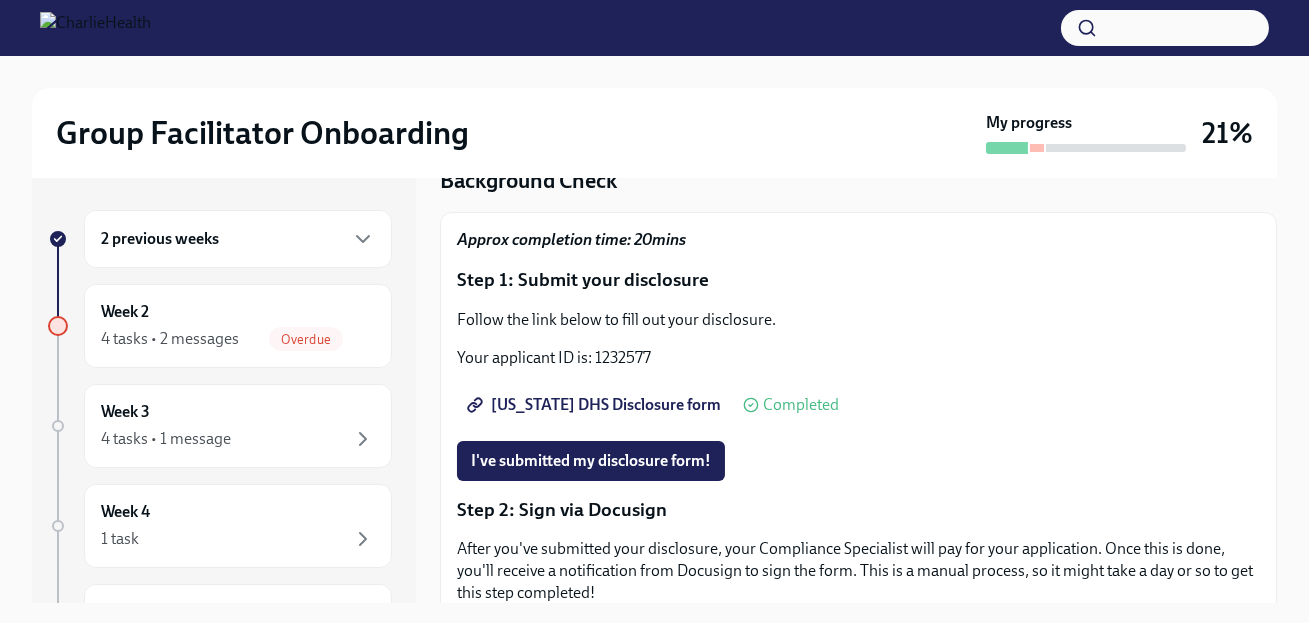 click on "Your applicant ID is: 1232577" at bounding box center [858, 358] 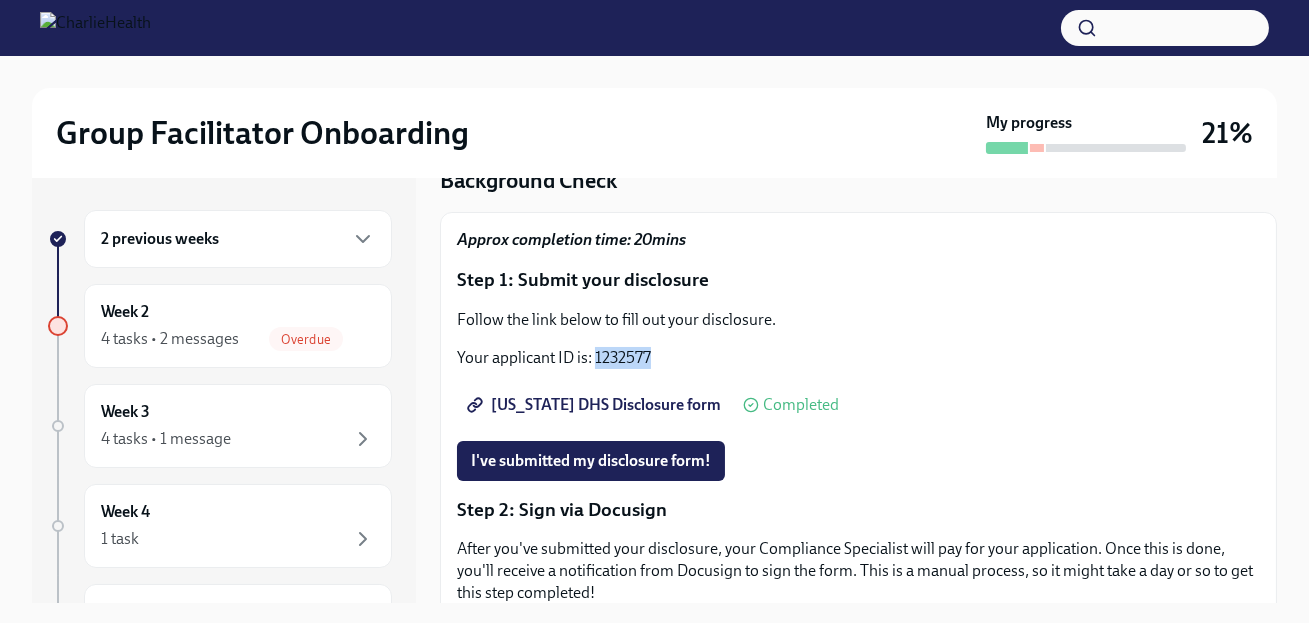 click on "Your applicant ID is: 1232577" at bounding box center (858, 358) 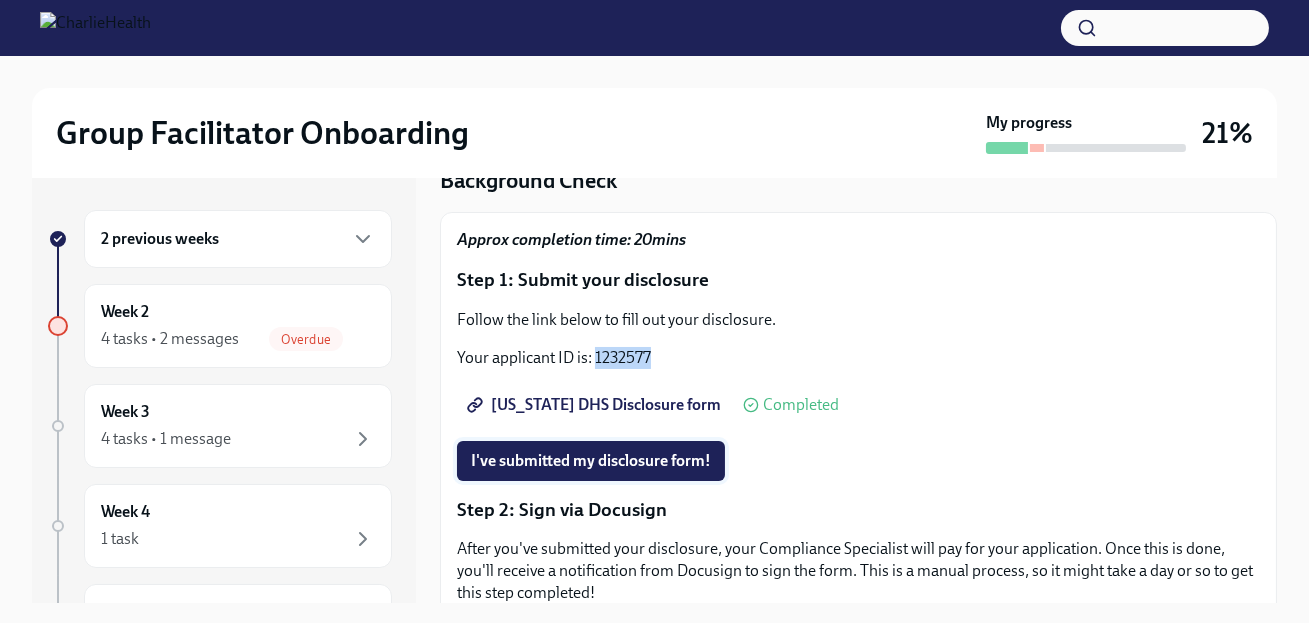 click on "I've submitted my disclosure form!" at bounding box center [591, 461] 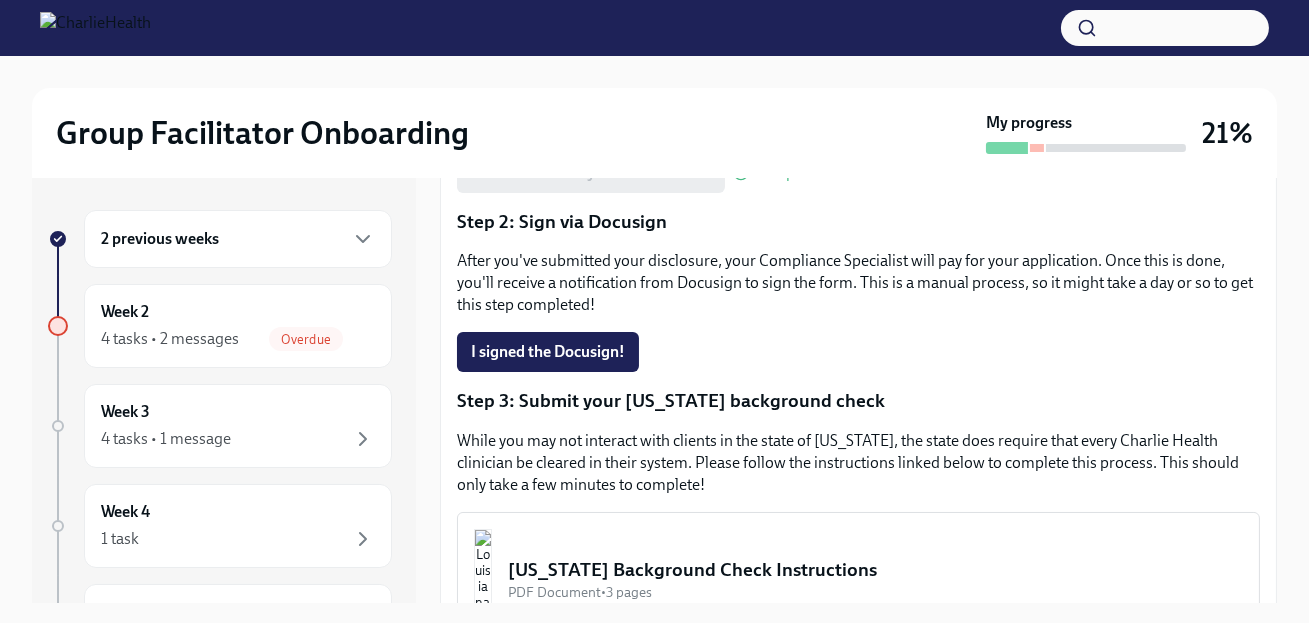 scroll, scrollTop: 609, scrollLeft: 0, axis: vertical 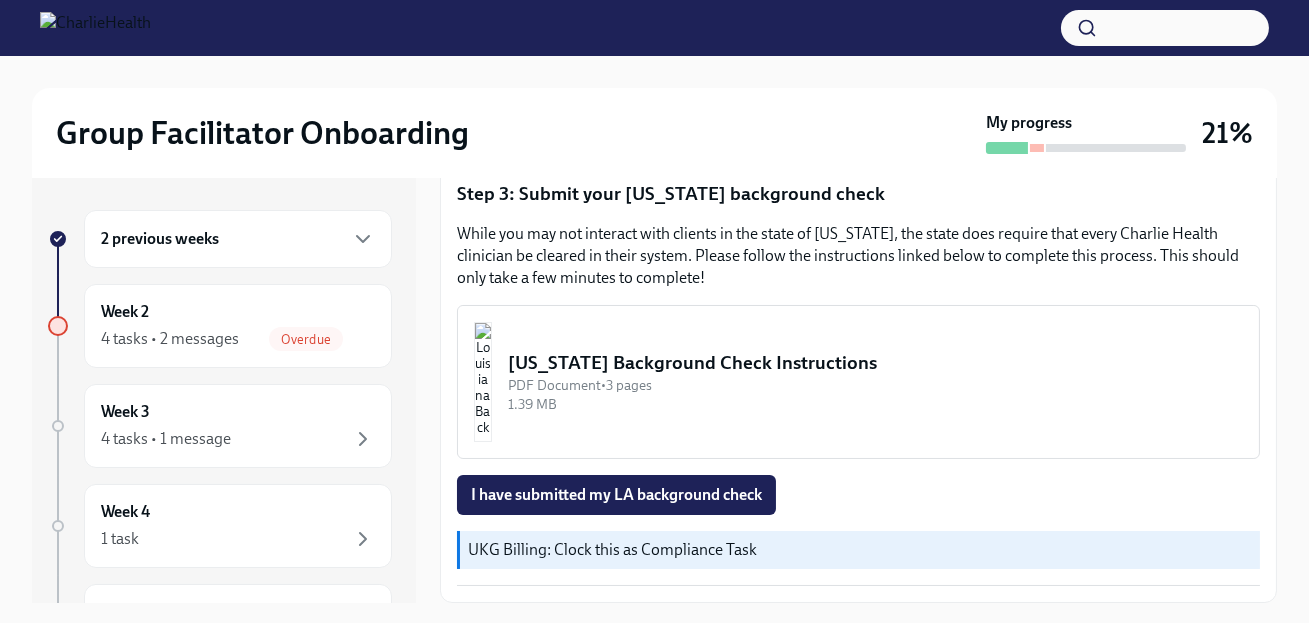 click on "[US_STATE] Background Check Instructions" at bounding box center [875, 363] 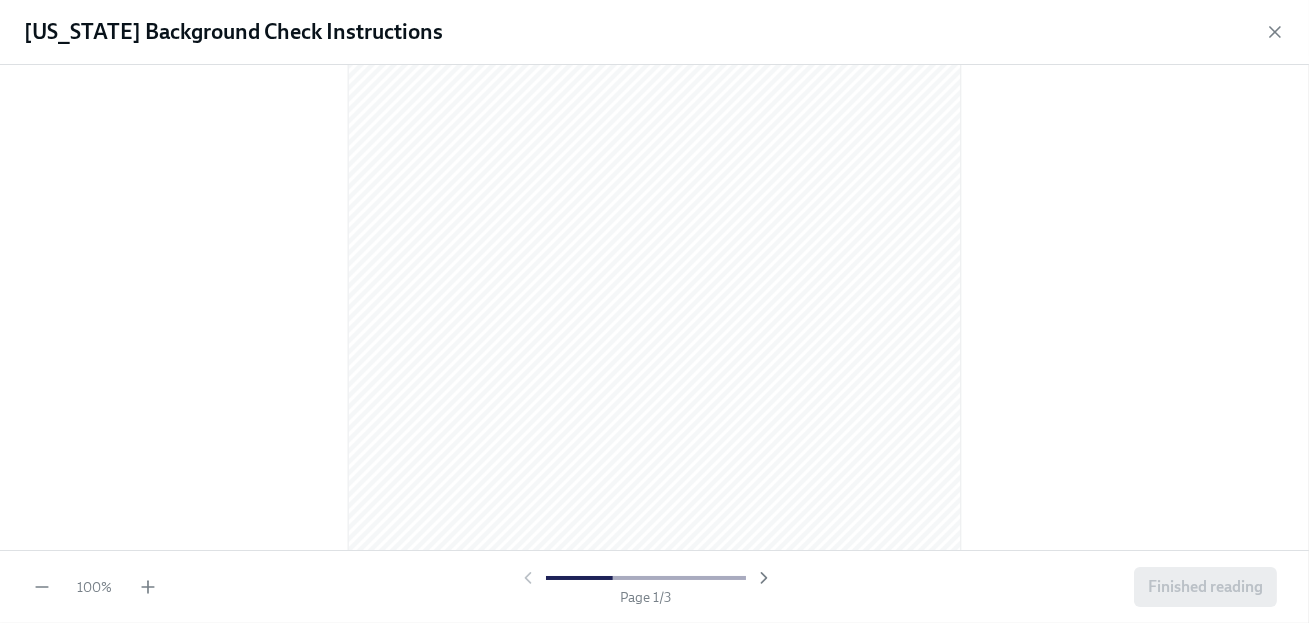 scroll, scrollTop: 80, scrollLeft: 0, axis: vertical 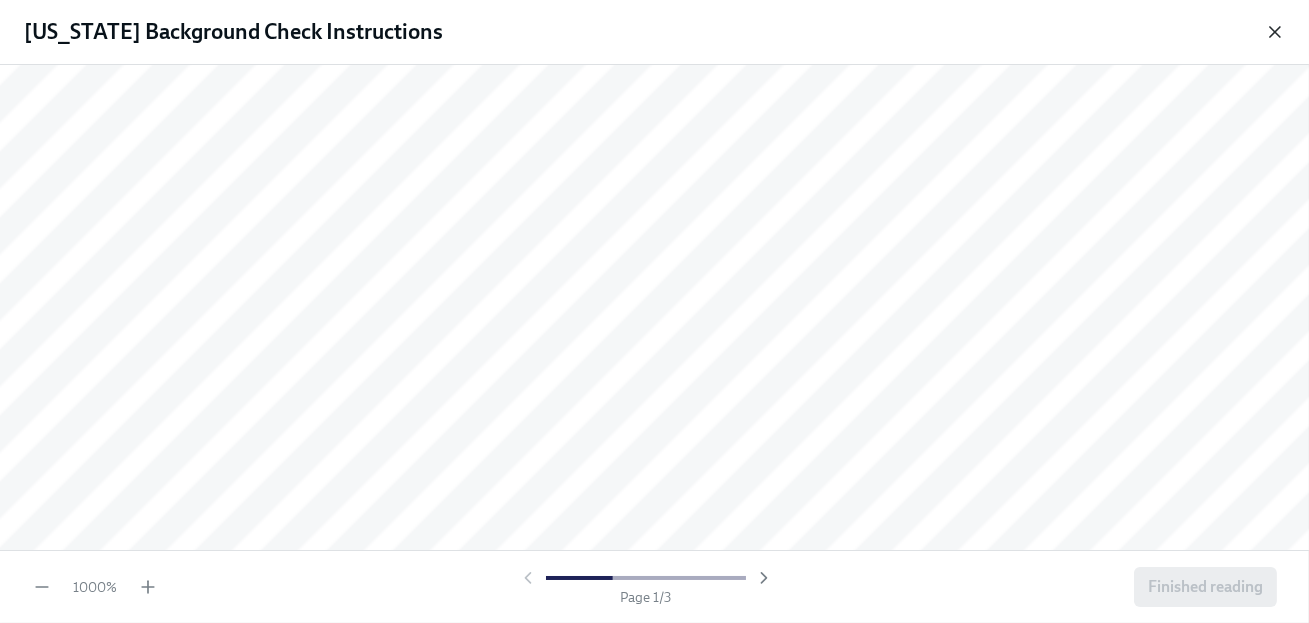 click 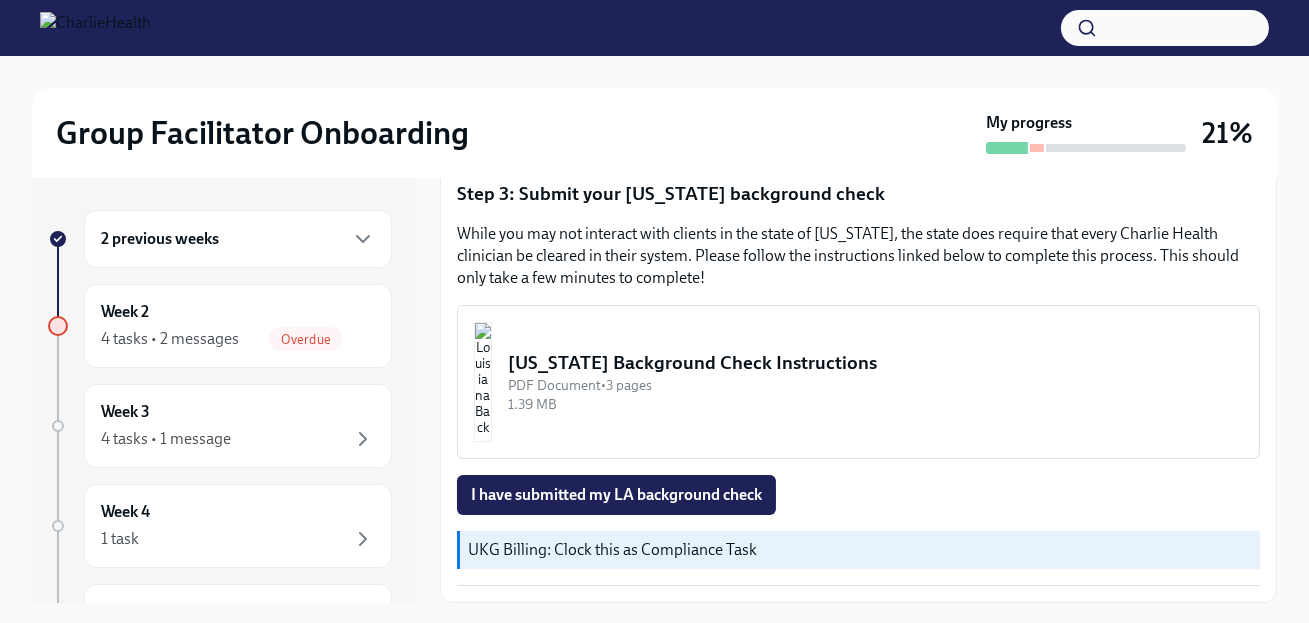 scroll, scrollTop: 36, scrollLeft: 0, axis: vertical 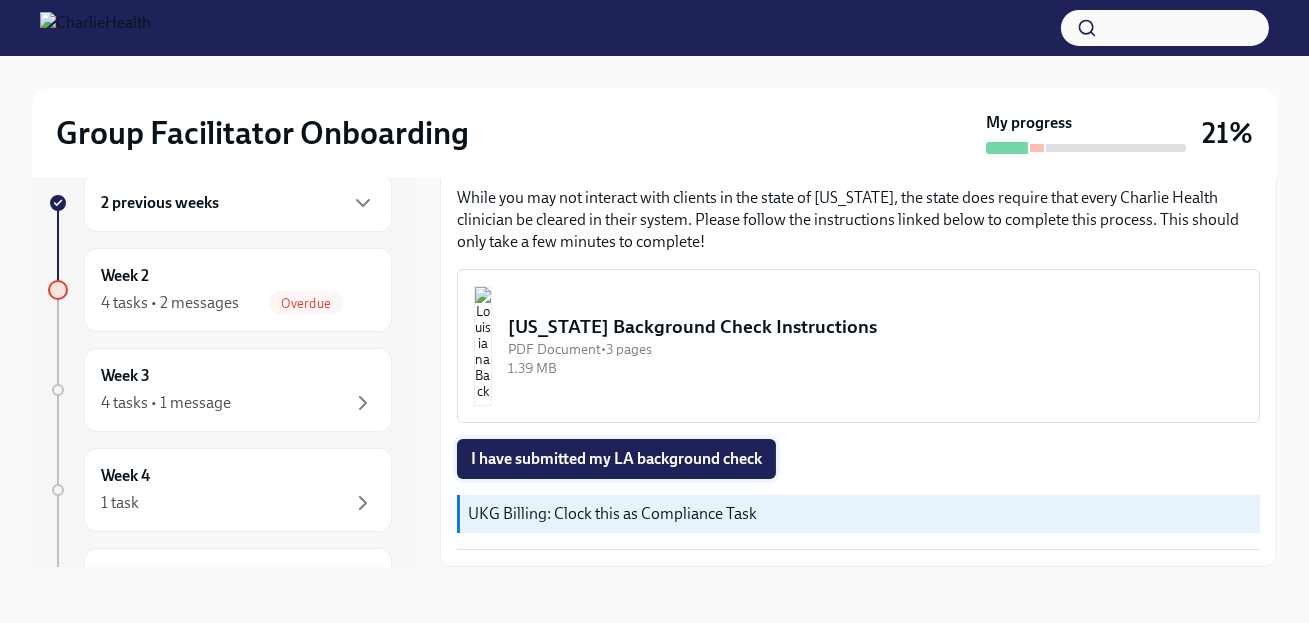 click on "I have submitted my LA background check" at bounding box center [616, 459] 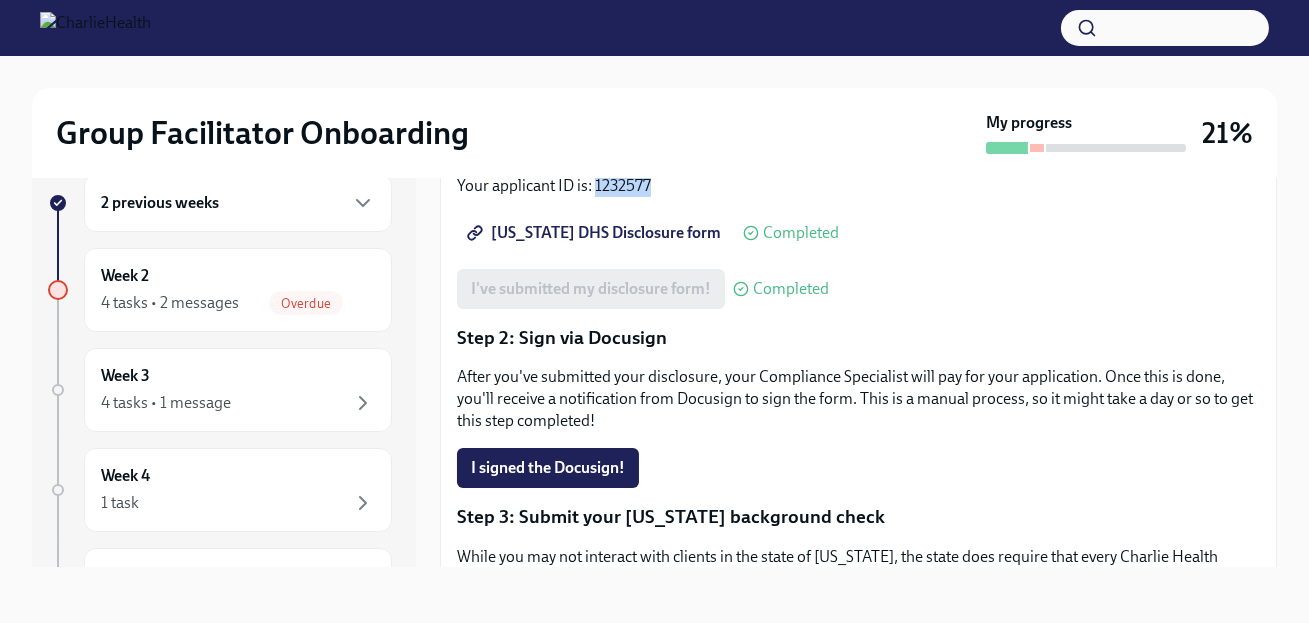 scroll, scrollTop: 0, scrollLeft: 0, axis: both 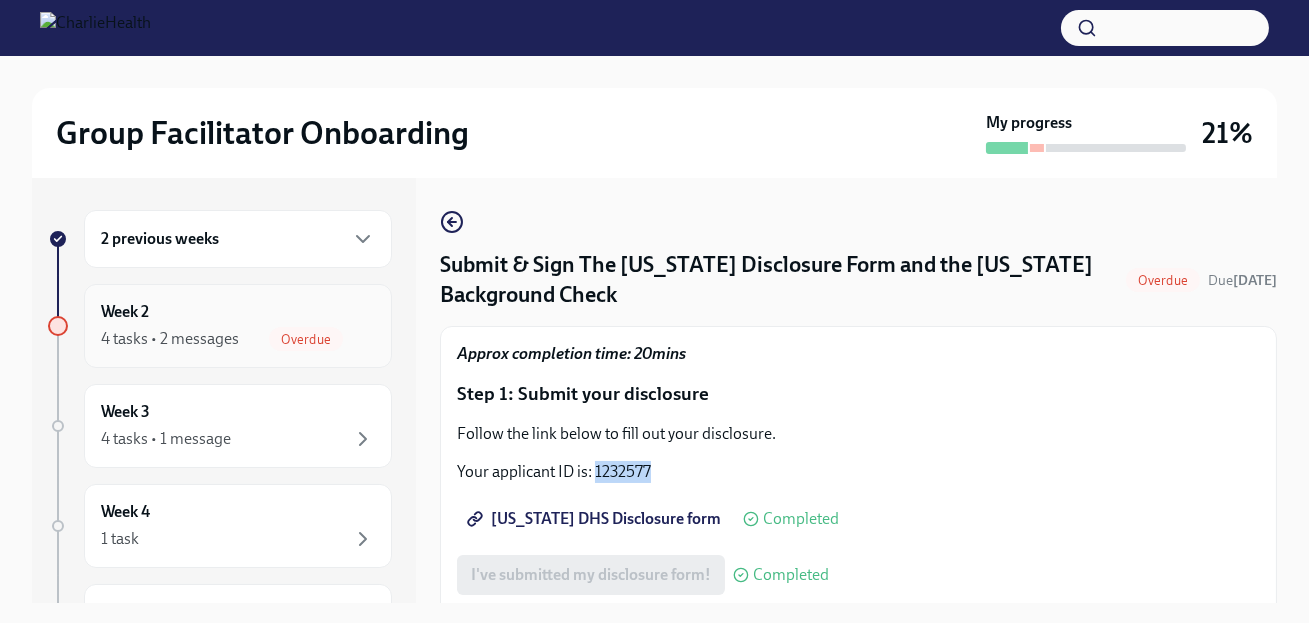 click on "4 tasks • 2 messages" at bounding box center [170, 339] 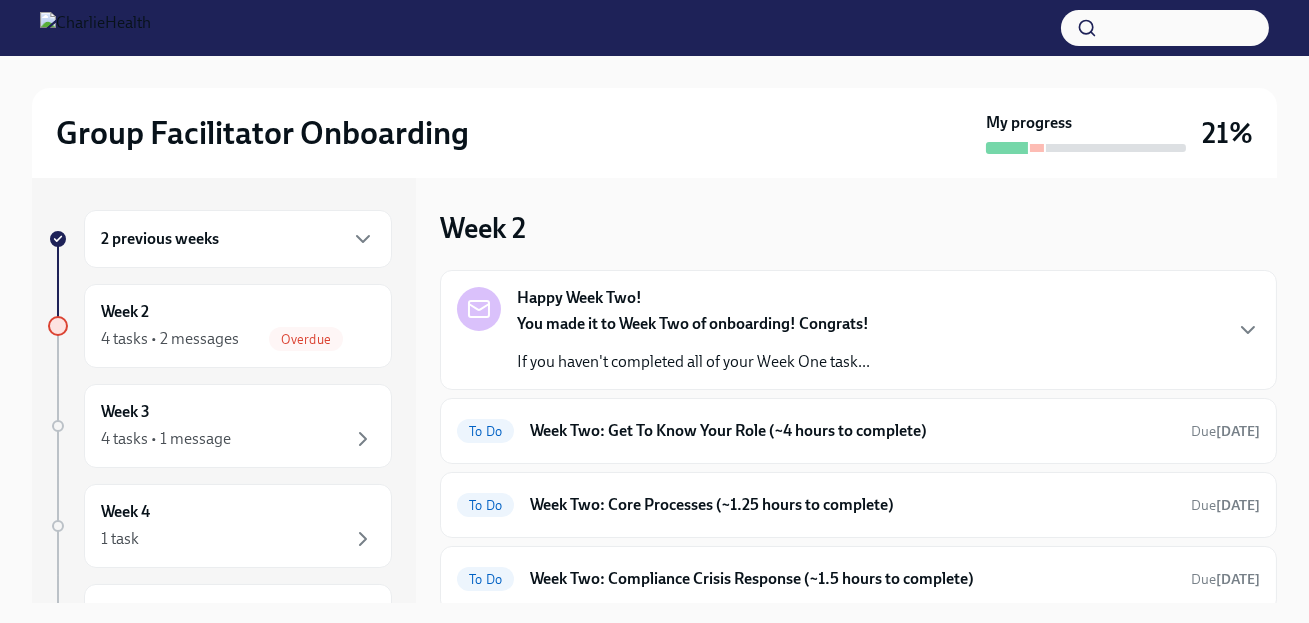 scroll, scrollTop: 168, scrollLeft: 0, axis: vertical 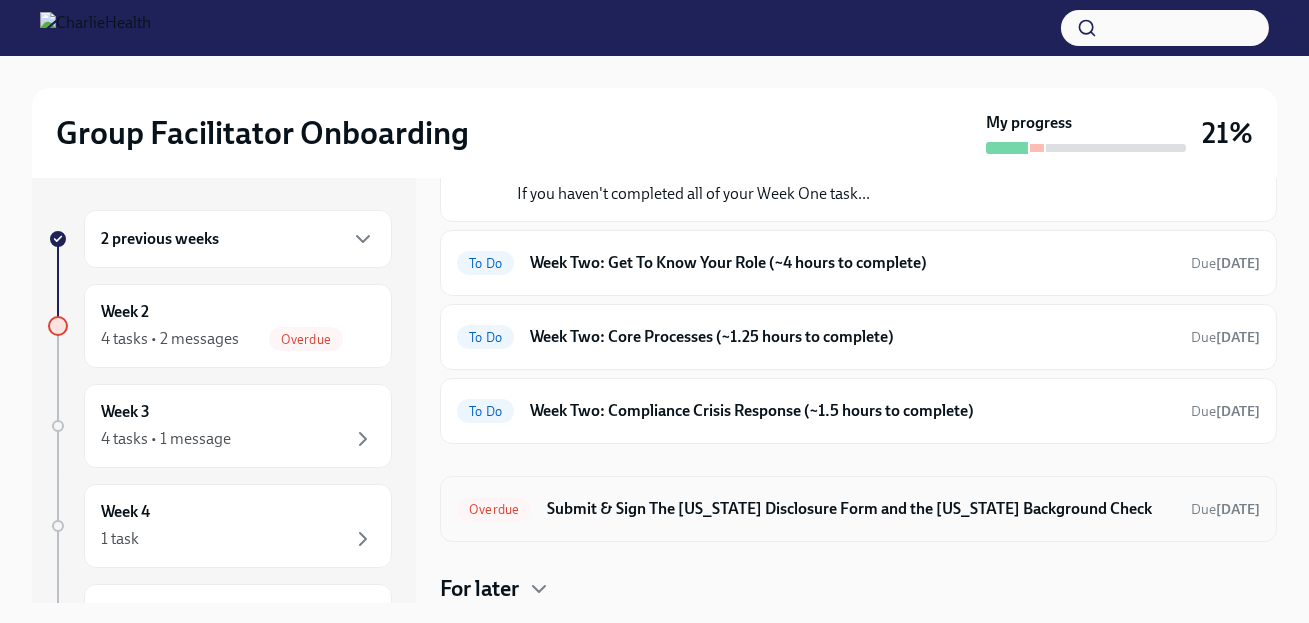 click on "Submit & Sign The [US_STATE] Disclosure Form and the [US_STATE] Background Check" at bounding box center (861, 509) 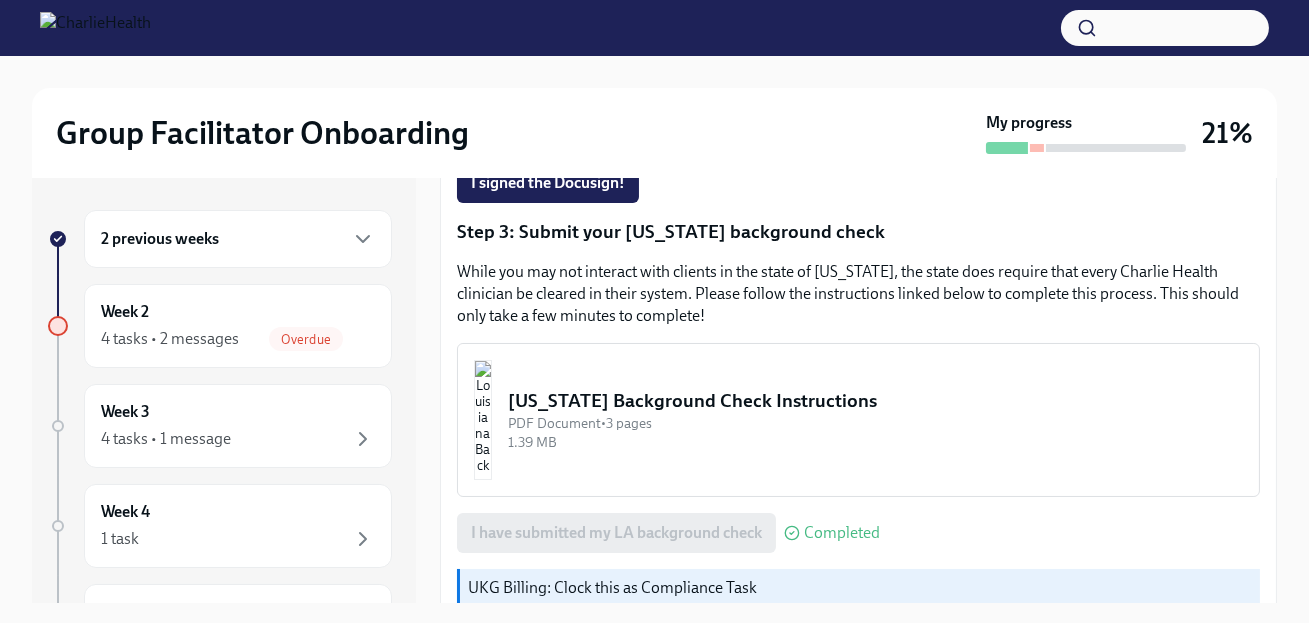 scroll, scrollTop: 609, scrollLeft: 0, axis: vertical 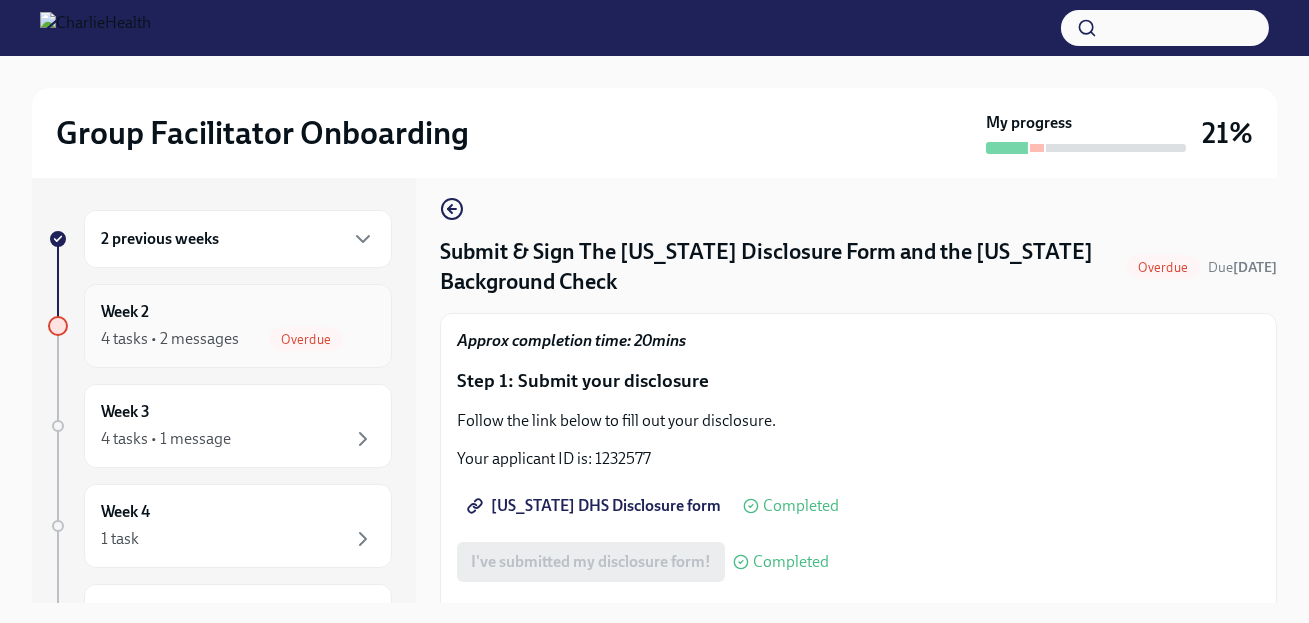 click on "Week 2 4 tasks • 2 messages Overdue" at bounding box center (238, 326) 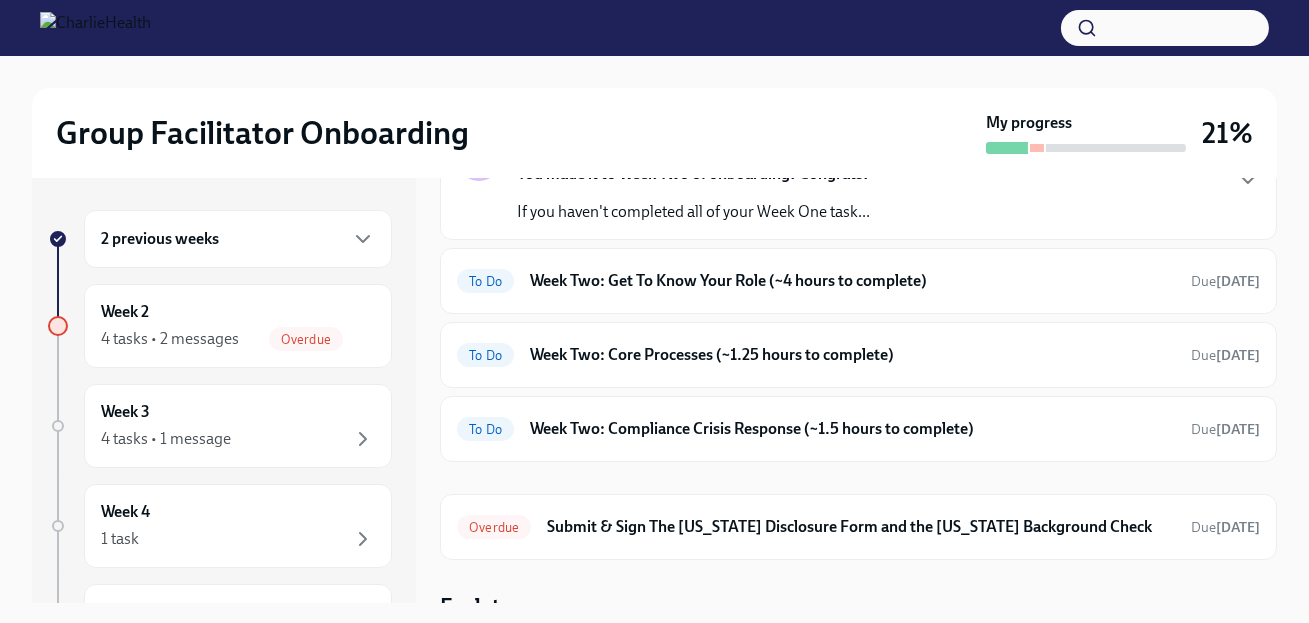 scroll, scrollTop: 168, scrollLeft: 0, axis: vertical 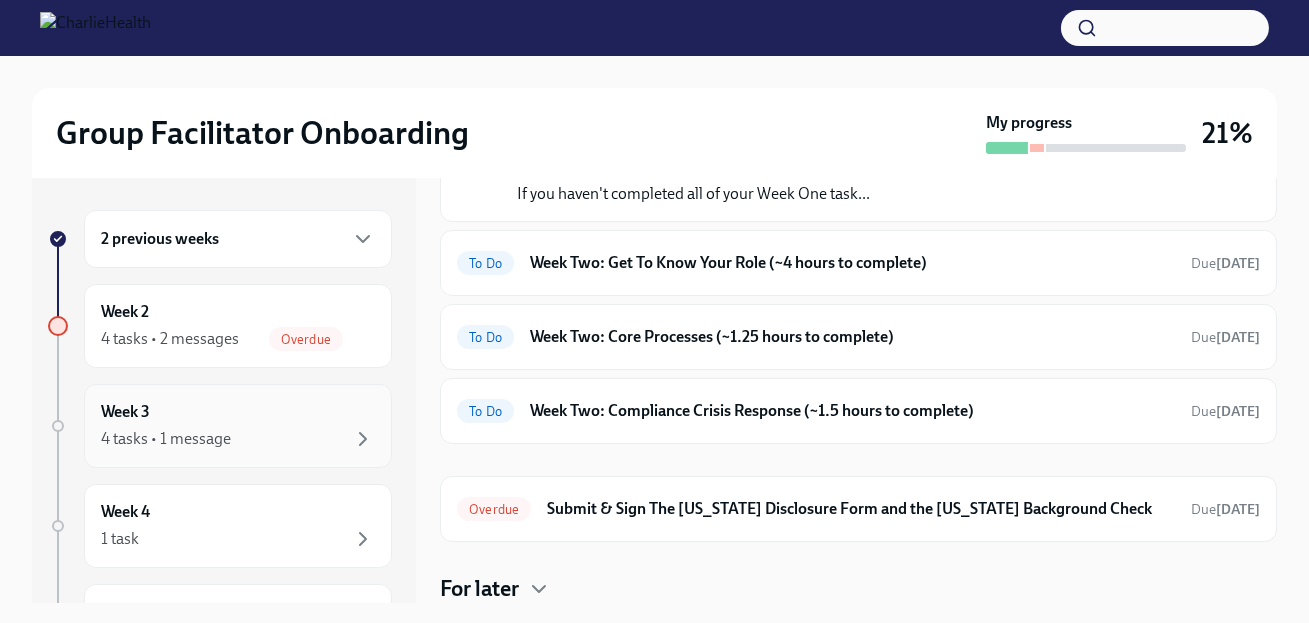 click on "4 tasks • 1 message" at bounding box center [166, 439] 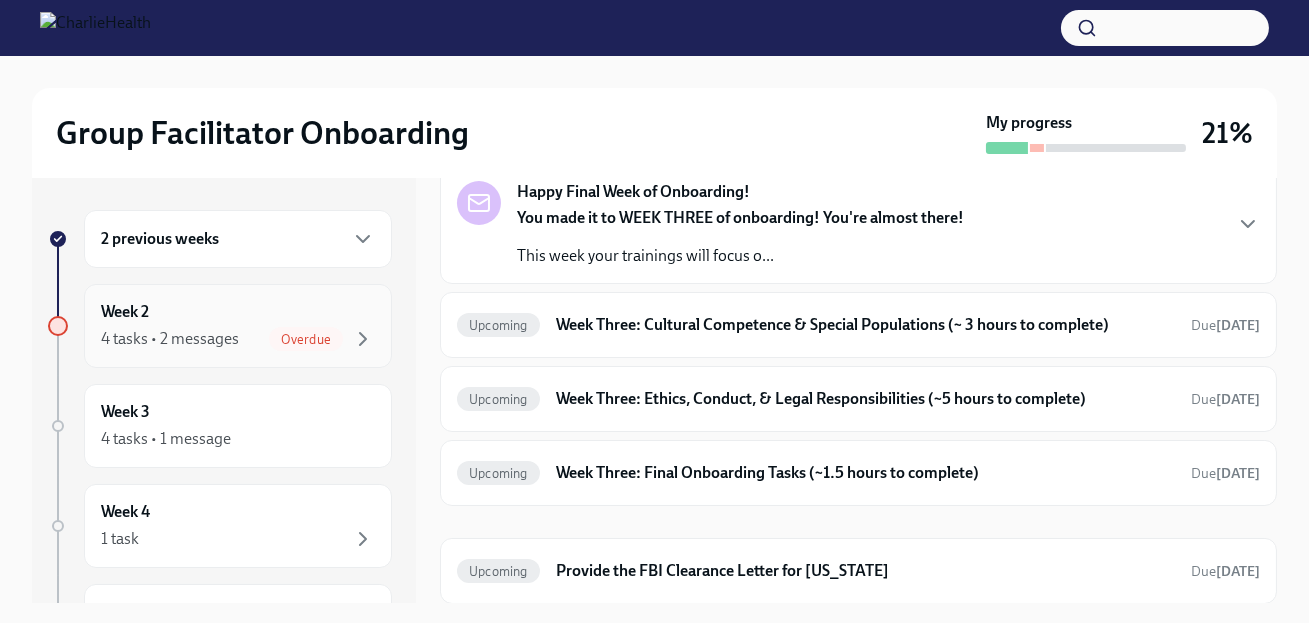 click on "4 tasks • 2 messages" at bounding box center [170, 339] 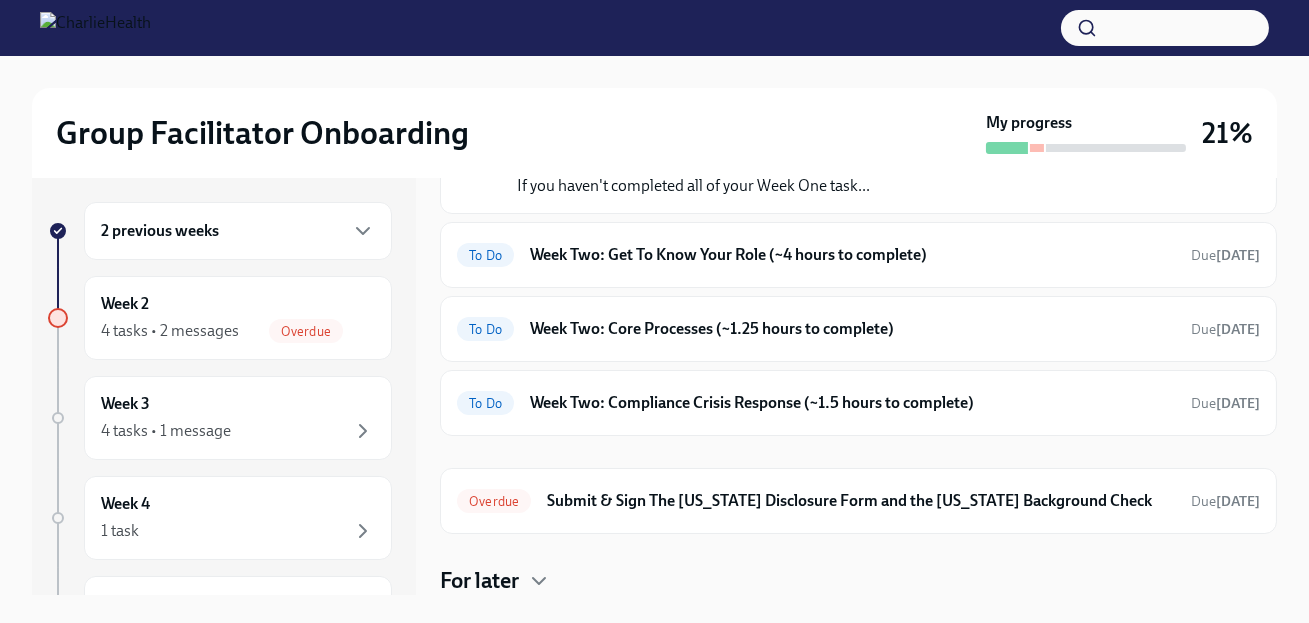scroll, scrollTop: 10, scrollLeft: 0, axis: vertical 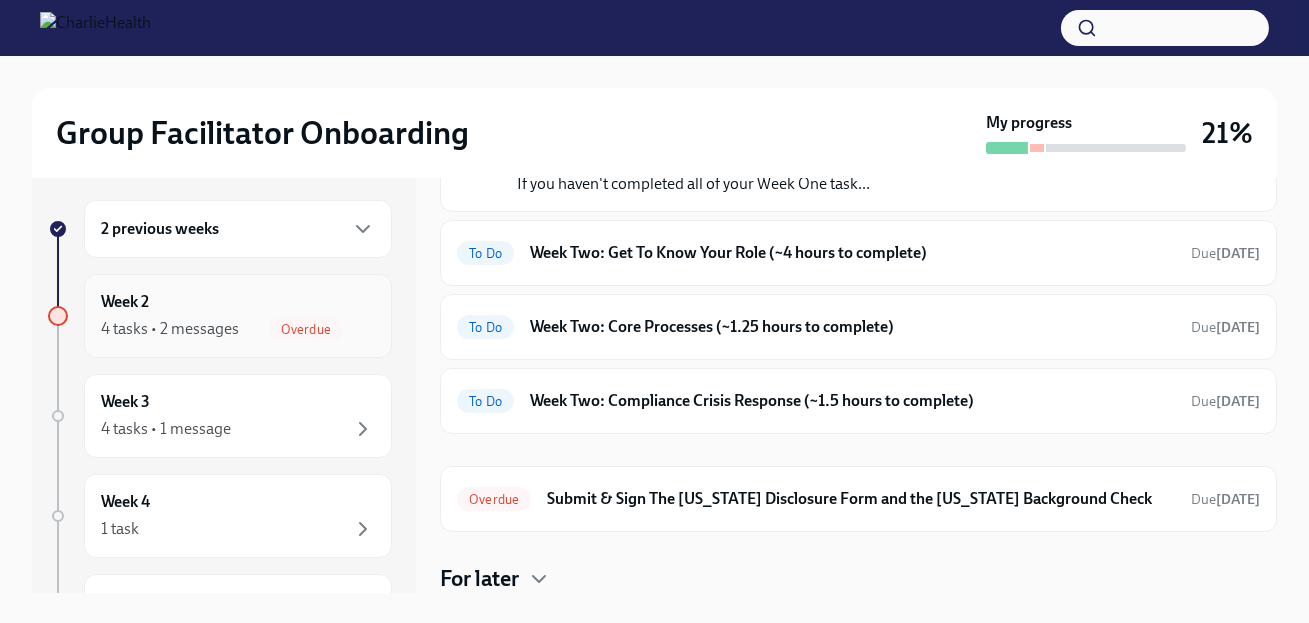 click on "4 tasks • 2 messages" at bounding box center [170, 329] 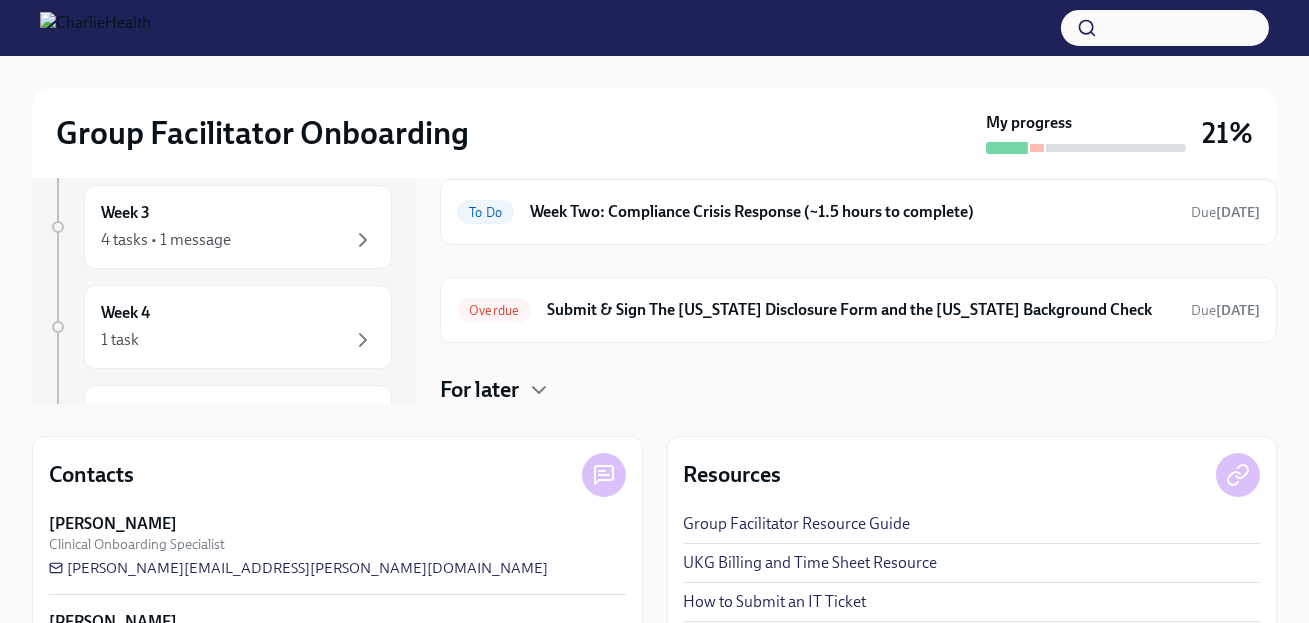 scroll, scrollTop: 292, scrollLeft: 0, axis: vertical 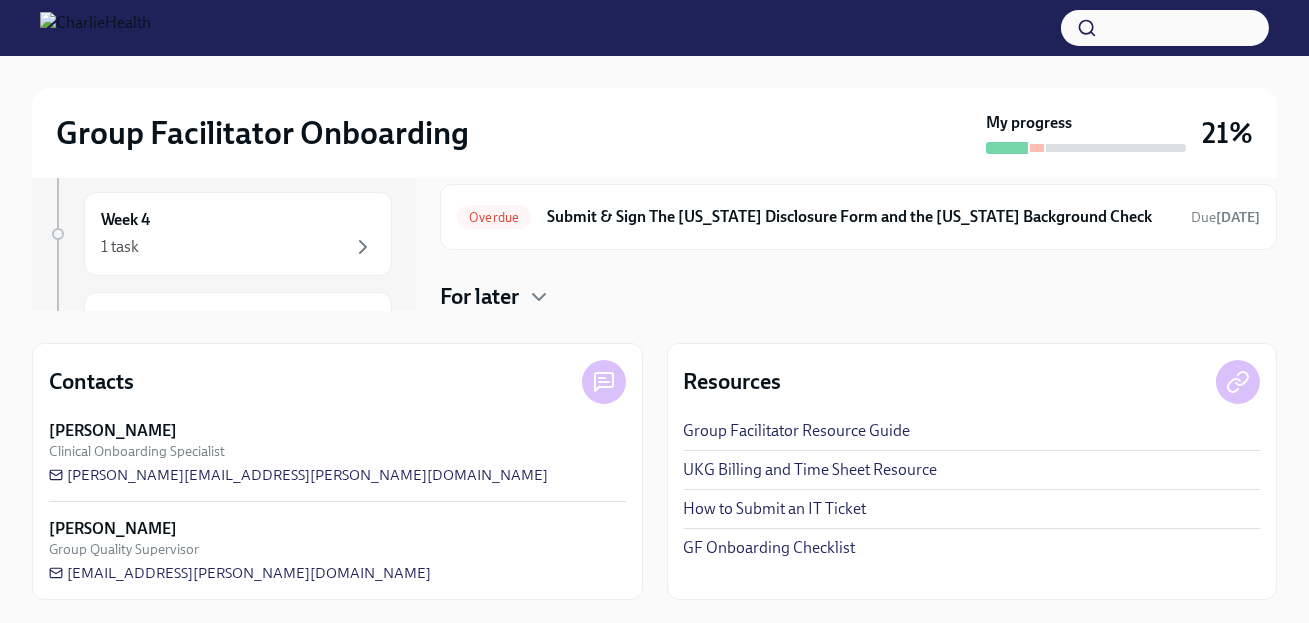 click on "For later" at bounding box center (479, 297) 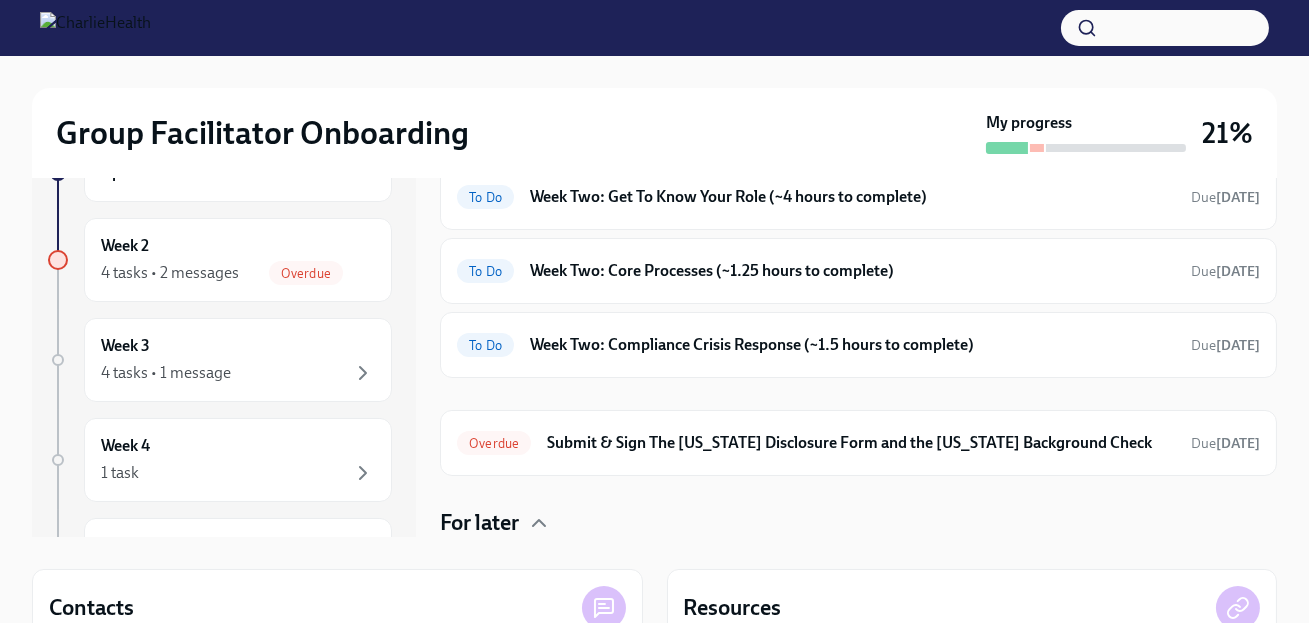 scroll, scrollTop: 0, scrollLeft: 0, axis: both 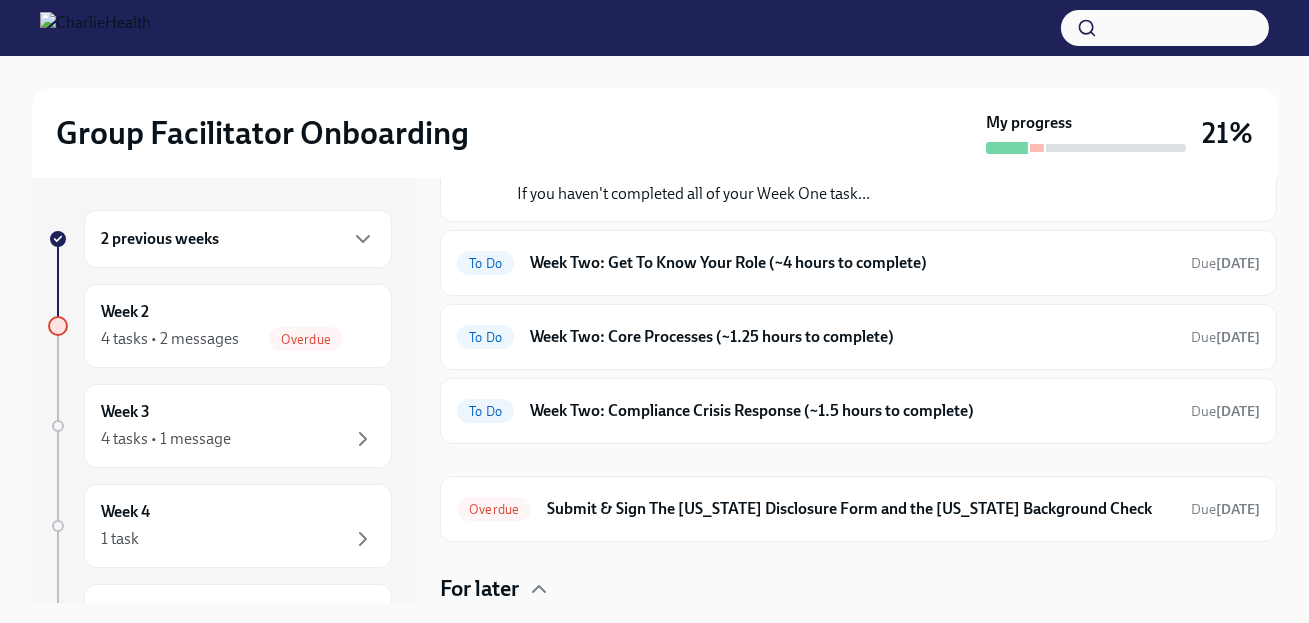click on "2 previous weeks" at bounding box center (238, 239) 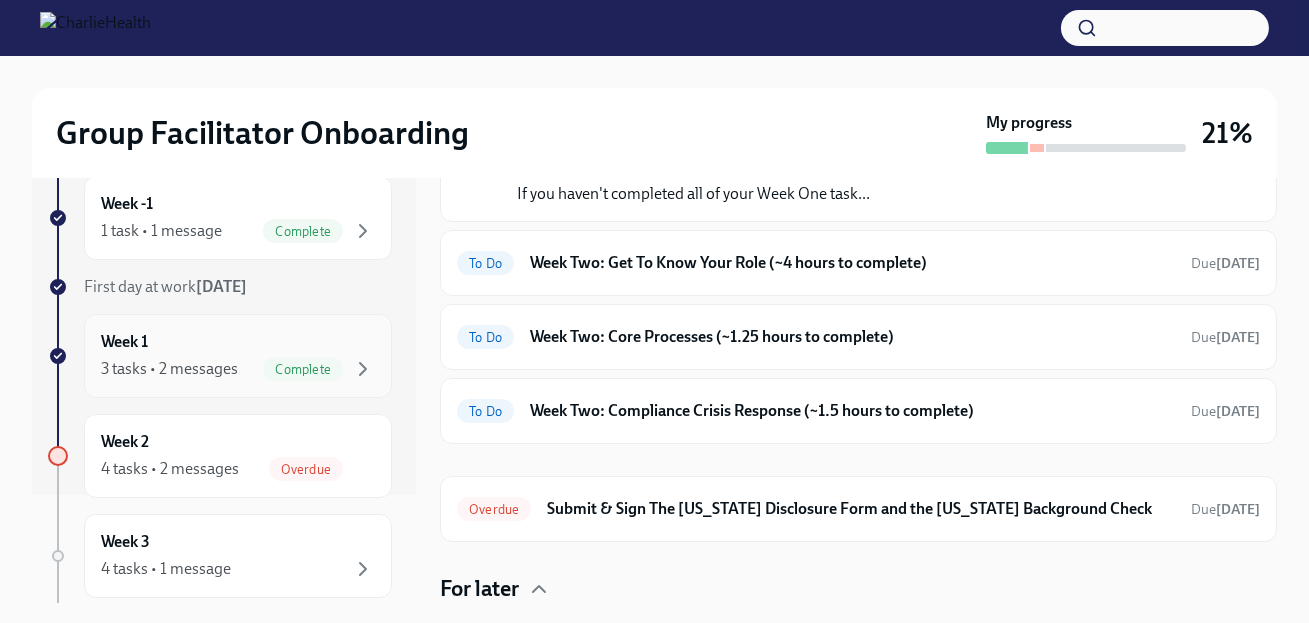 scroll, scrollTop: 121, scrollLeft: 0, axis: vertical 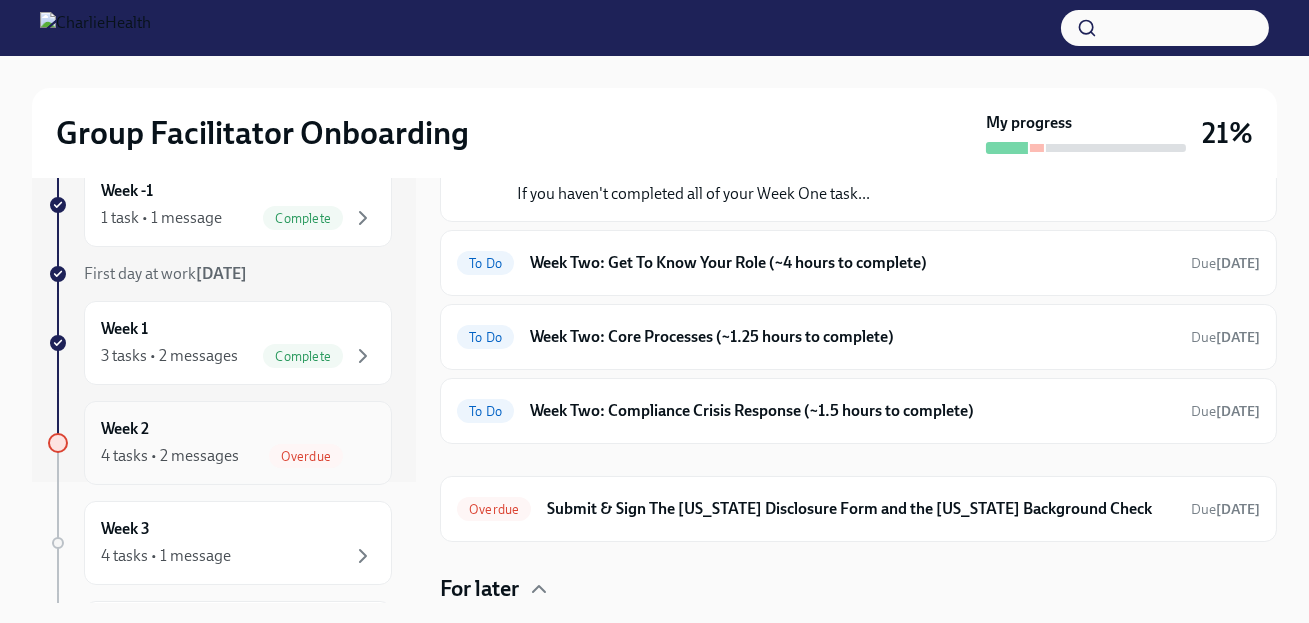 click on "4 tasks • 2 messages" at bounding box center (170, 456) 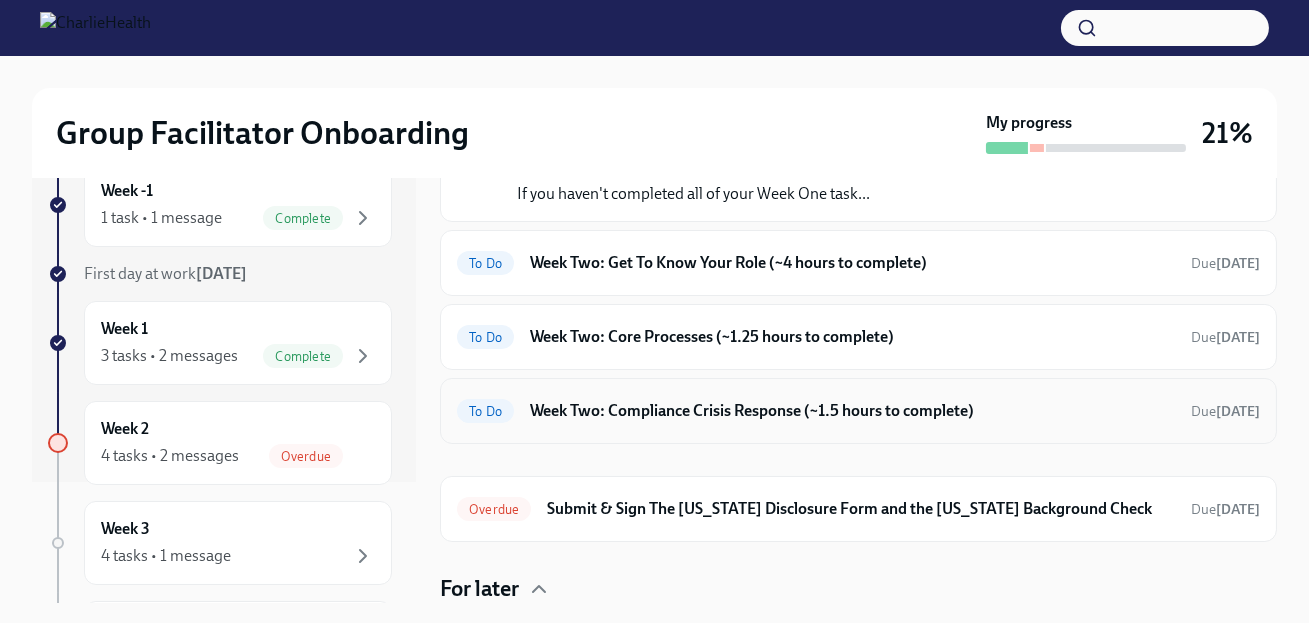 scroll, scrollTop: 288, scrollLeft: 0, axis: vertical 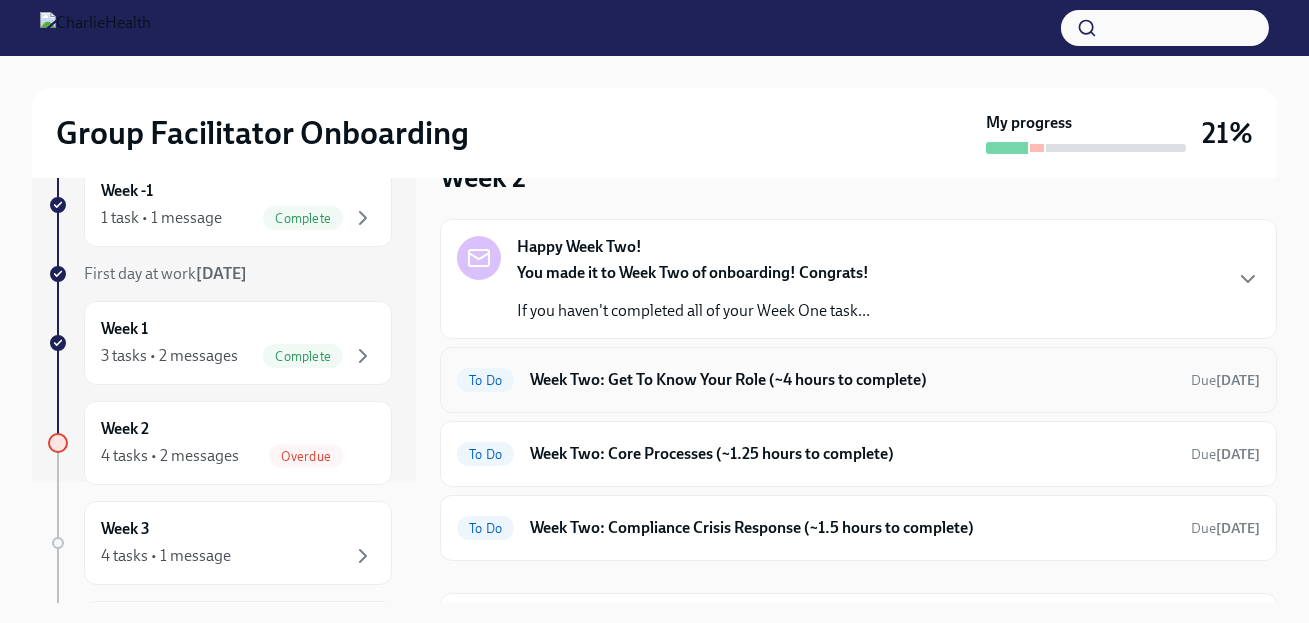 click on "To Do Week Two: Get To Know Your Role (~4 hours to complete) Due  in 4 days" at bounding box center (858, 380) 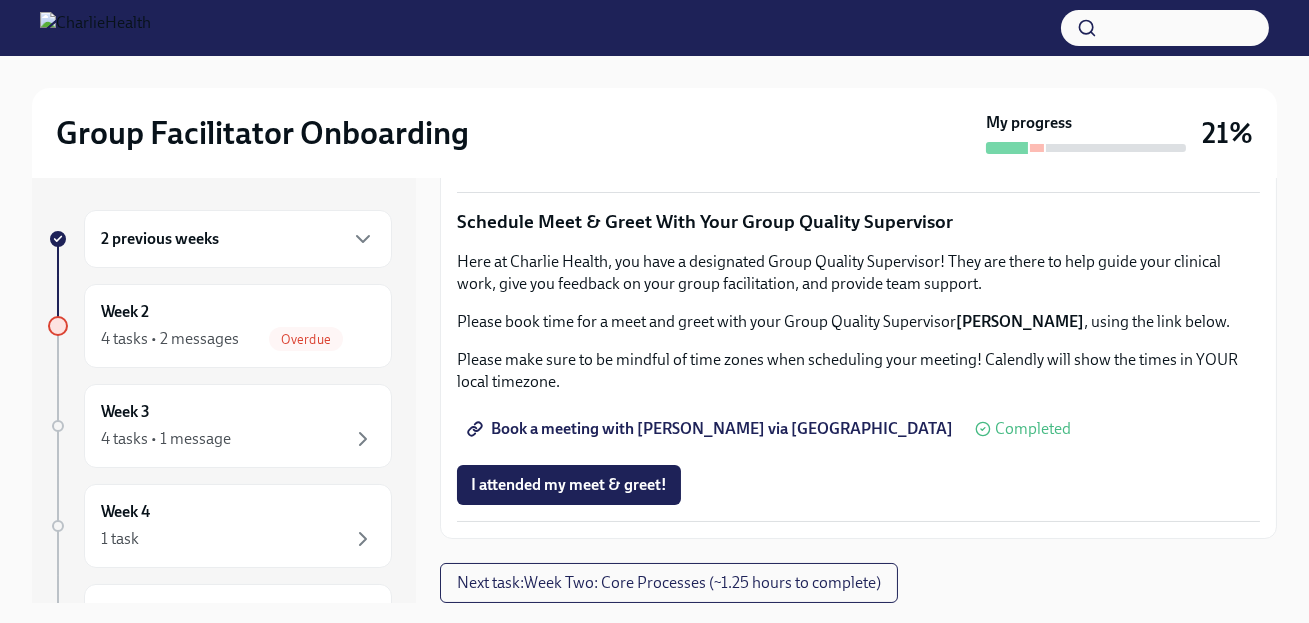 scroll, scrollTop: 1673, scrollLeft: 0, axis: vertical 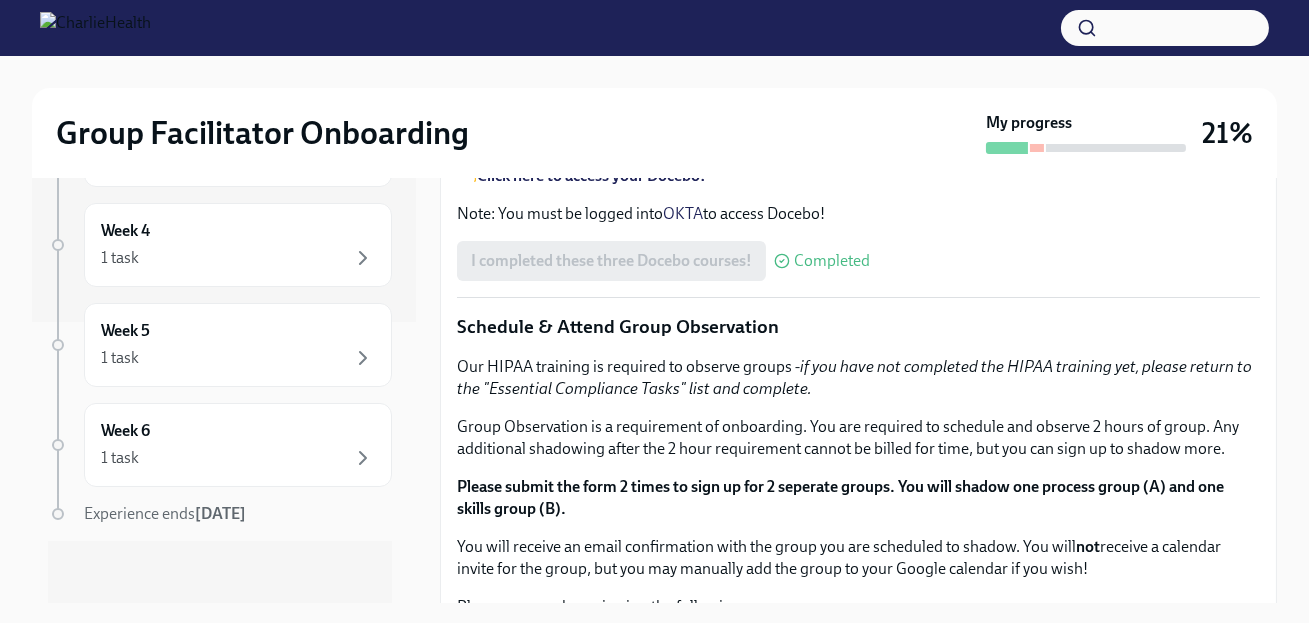 click at bounding box center (654, 28) 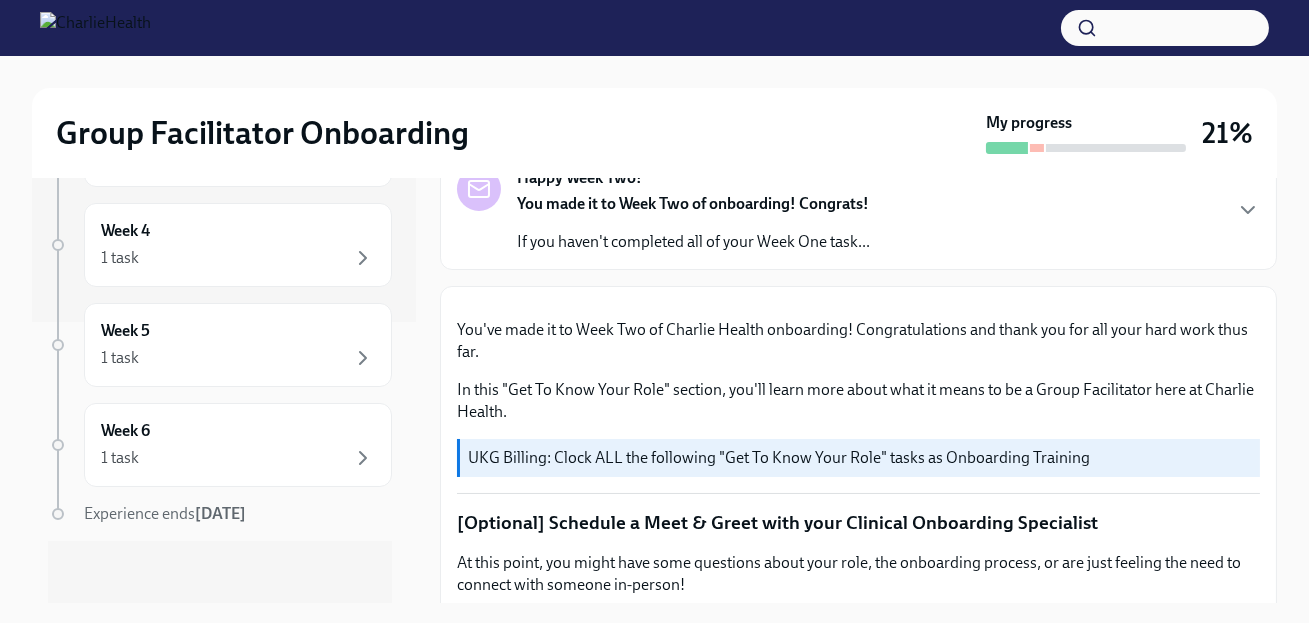 scroll, scrollTop: 0, scrollLeft: 0, axis: both 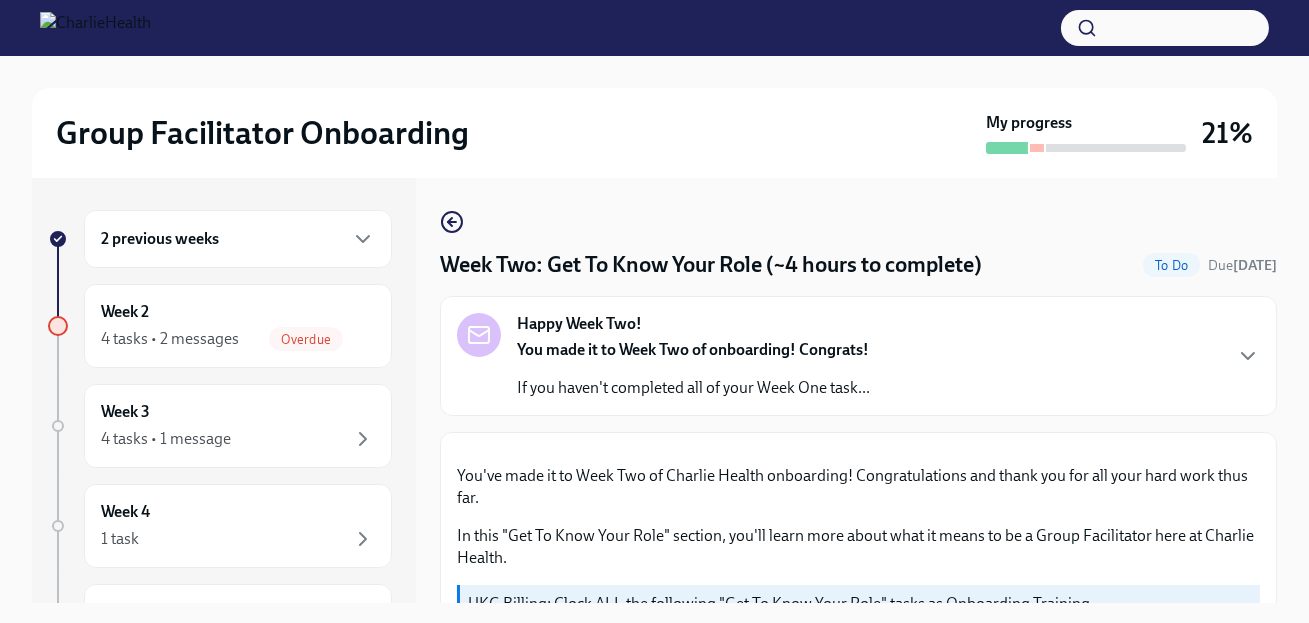 click at bounding box center (95, 28) 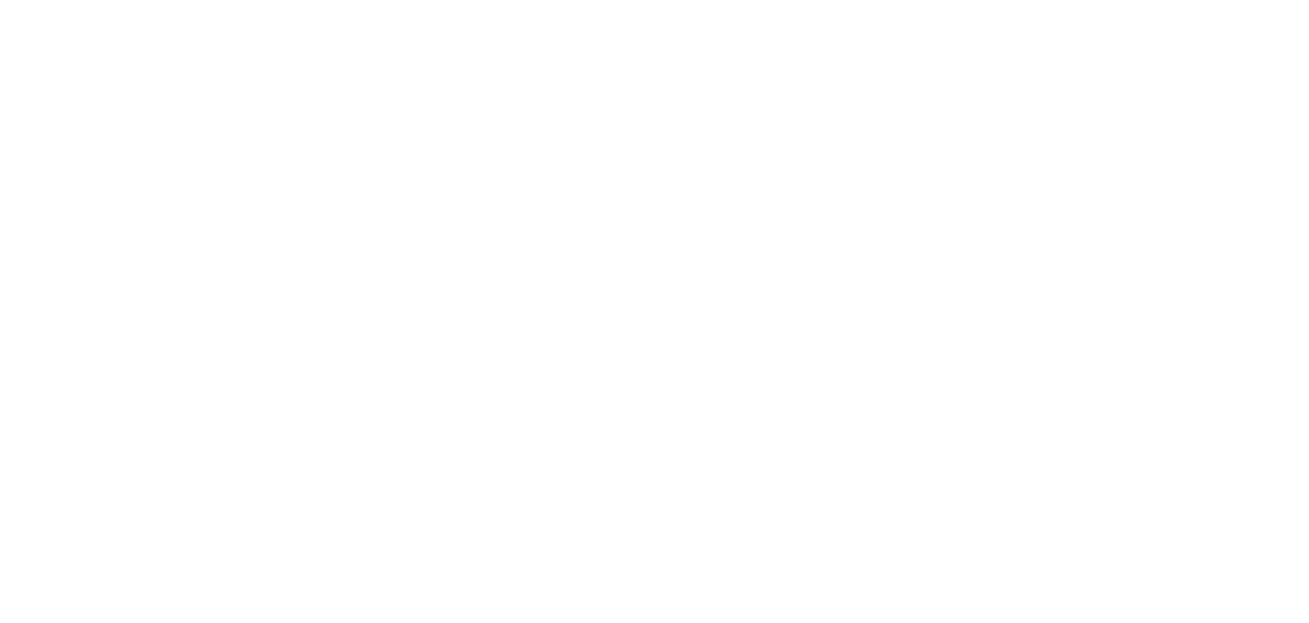 scroll, scrollTop: 0, scrollLeft: 0, axis: both 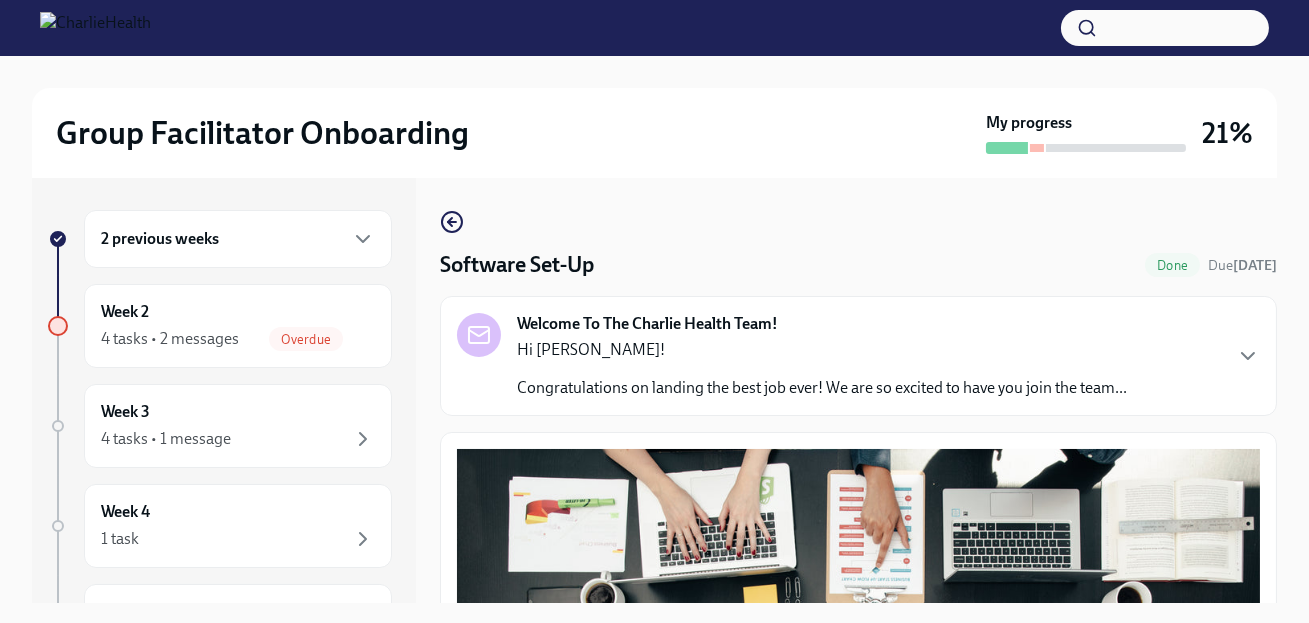 click on "Group Facilitator Onboarding" at bounding box center [262, 133] 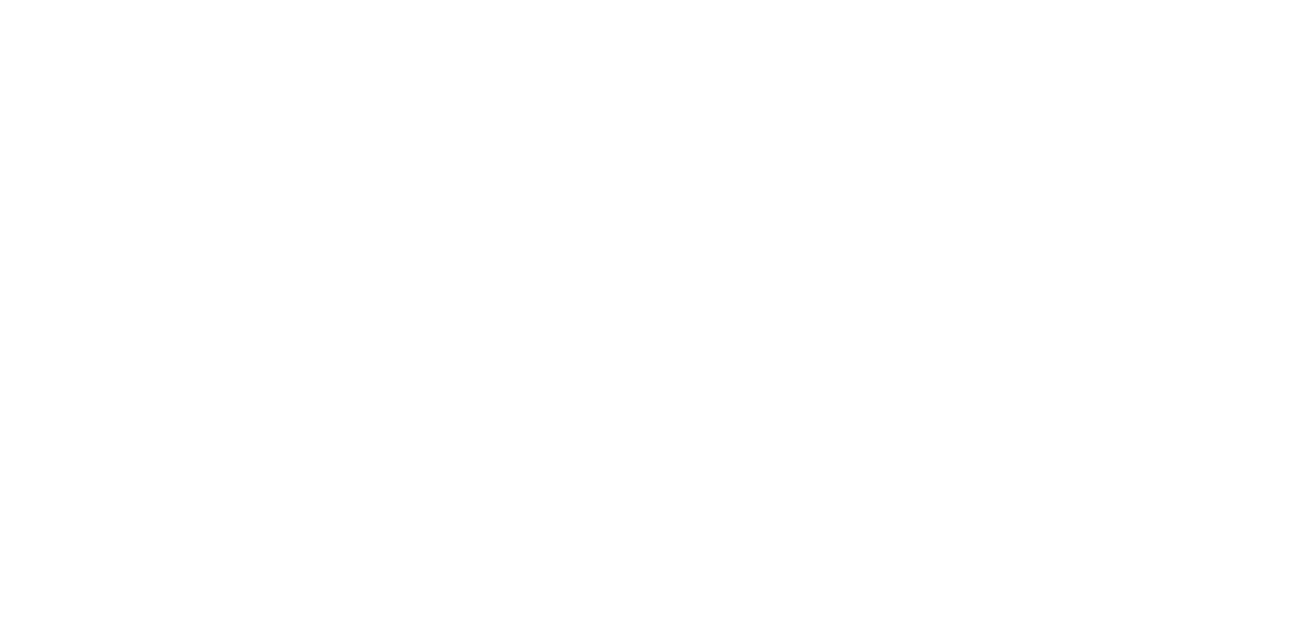 scroll, scrollTop: 0, scrollLeft: 0, axis: both 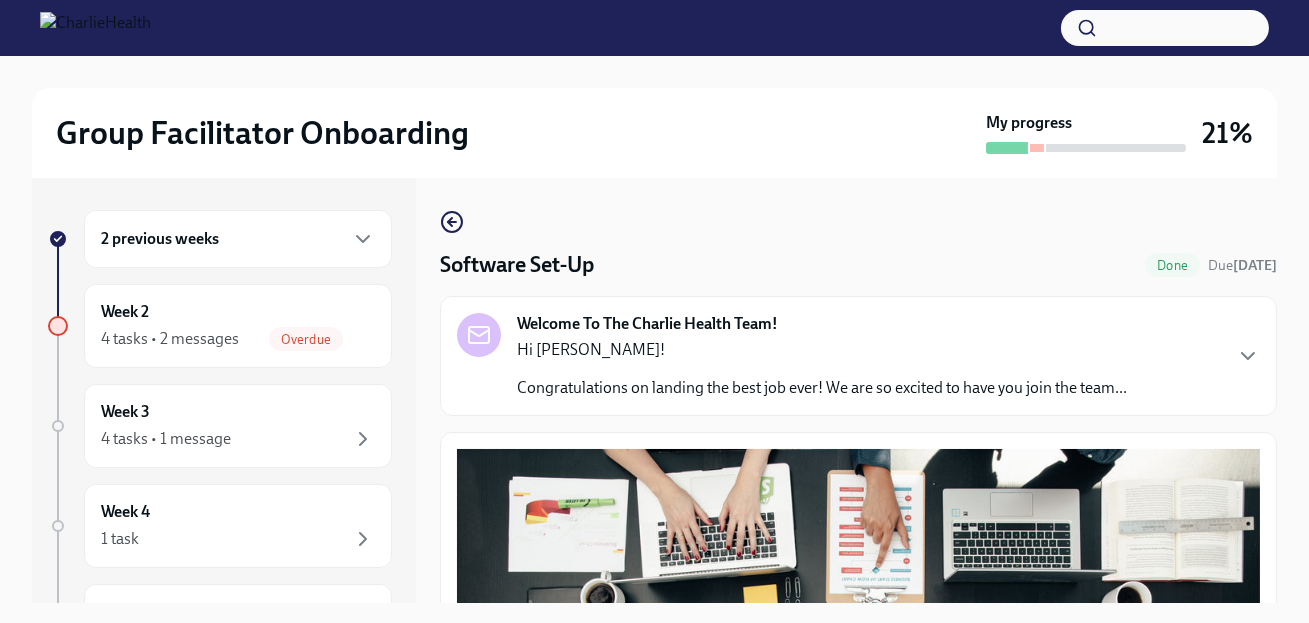 click on "Group Facilitator Onboarding" at bounding box center (262, 133) 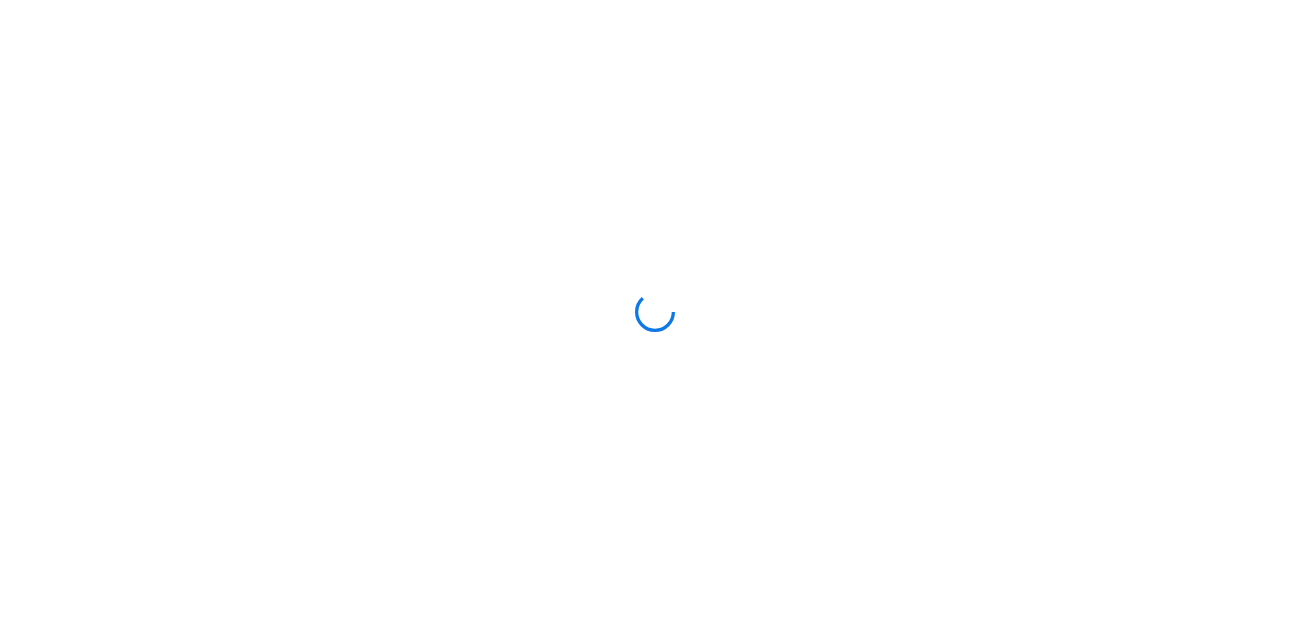 scroll, scrollTop: 0, scrollLeft: 0, axis: both 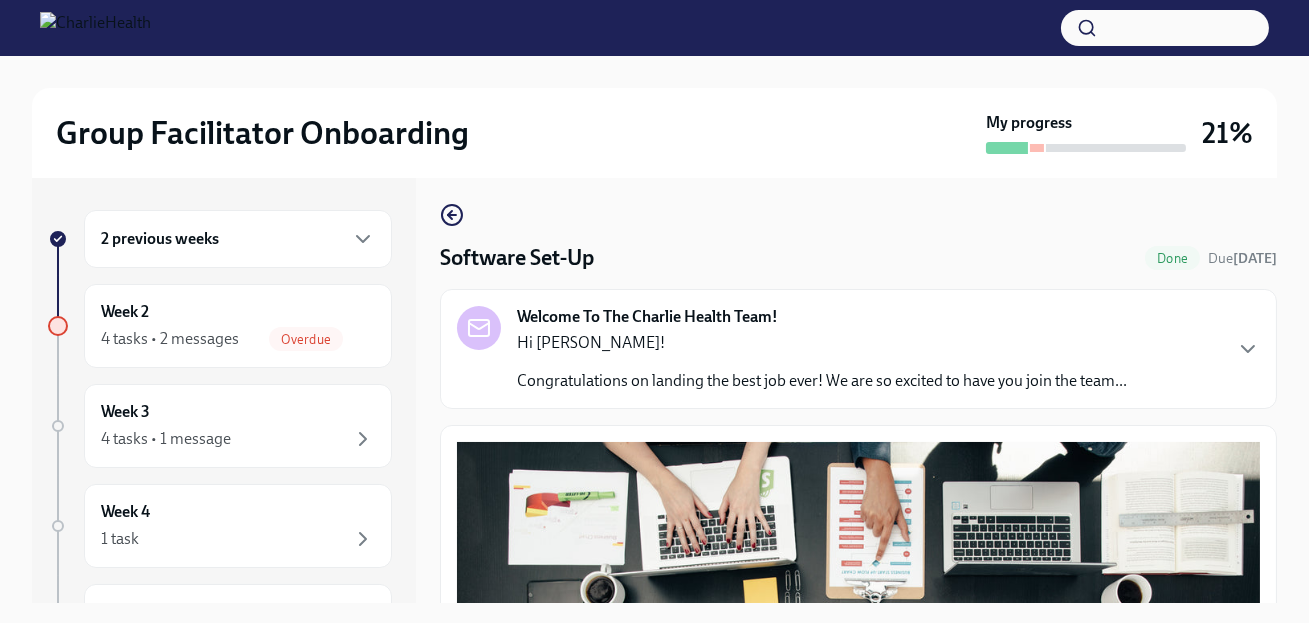 click on "Hi [PERSON_NAME]!" at bounding box center (822, 343) 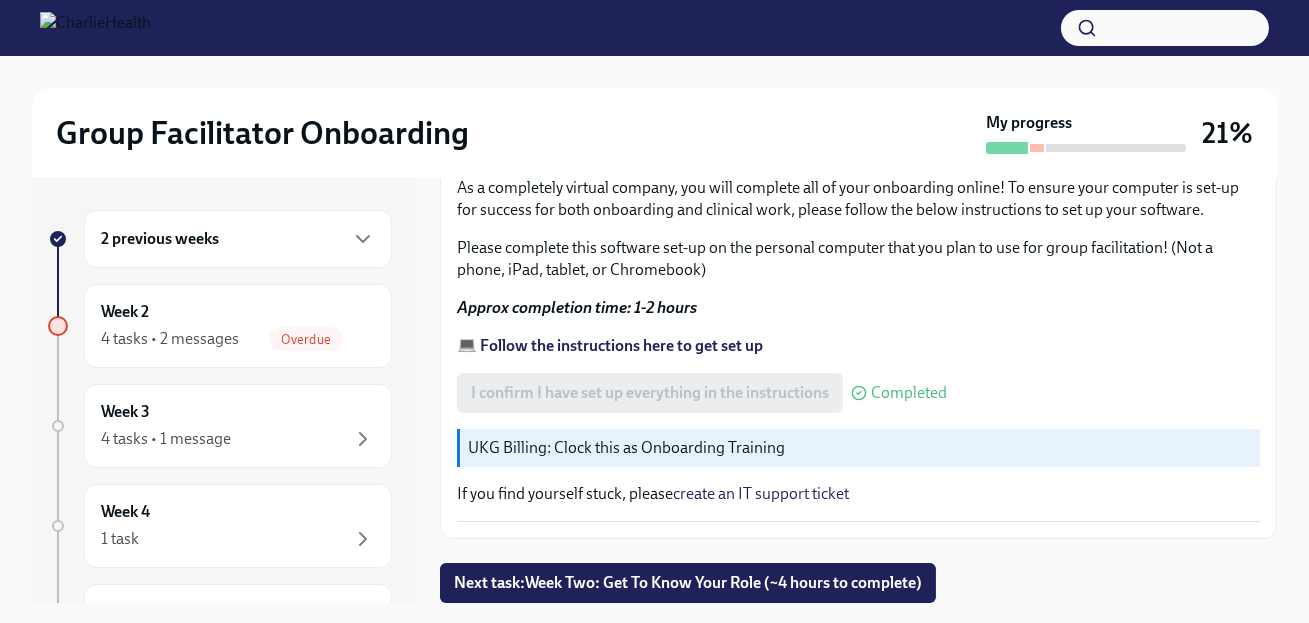 scroll, scrollTop: 1730, scrollLeft: 0, axis: vertical 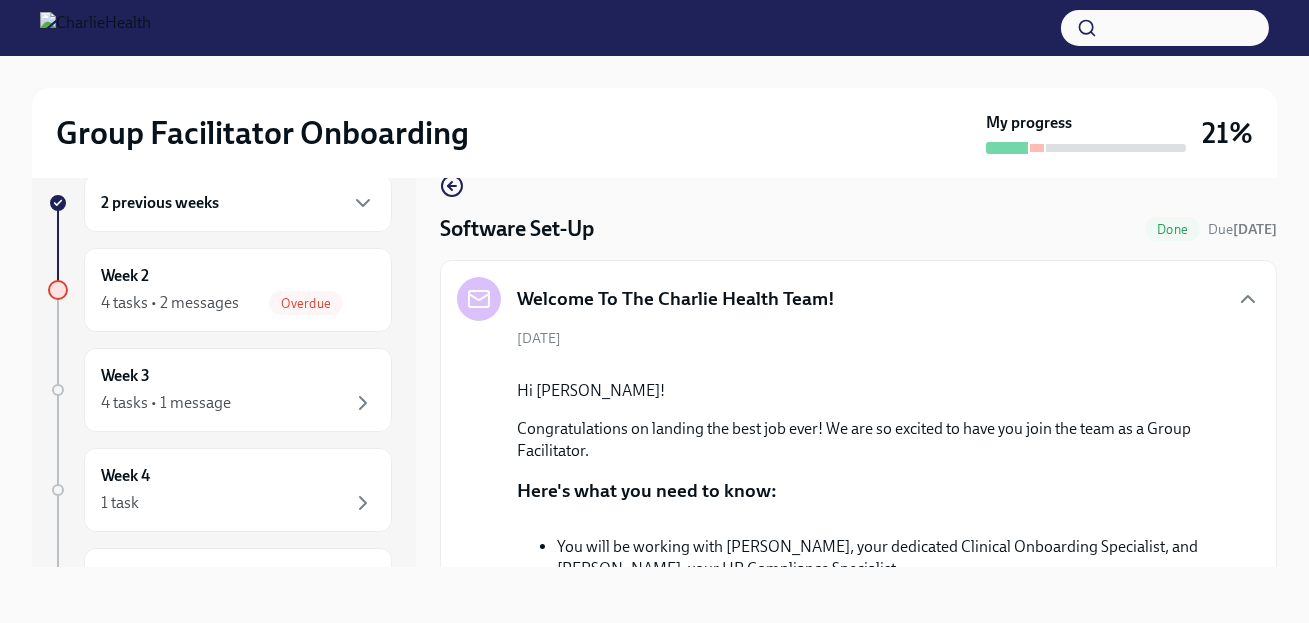 click on "Group Facilitator Onboarding" at bounding box center (262, 133) 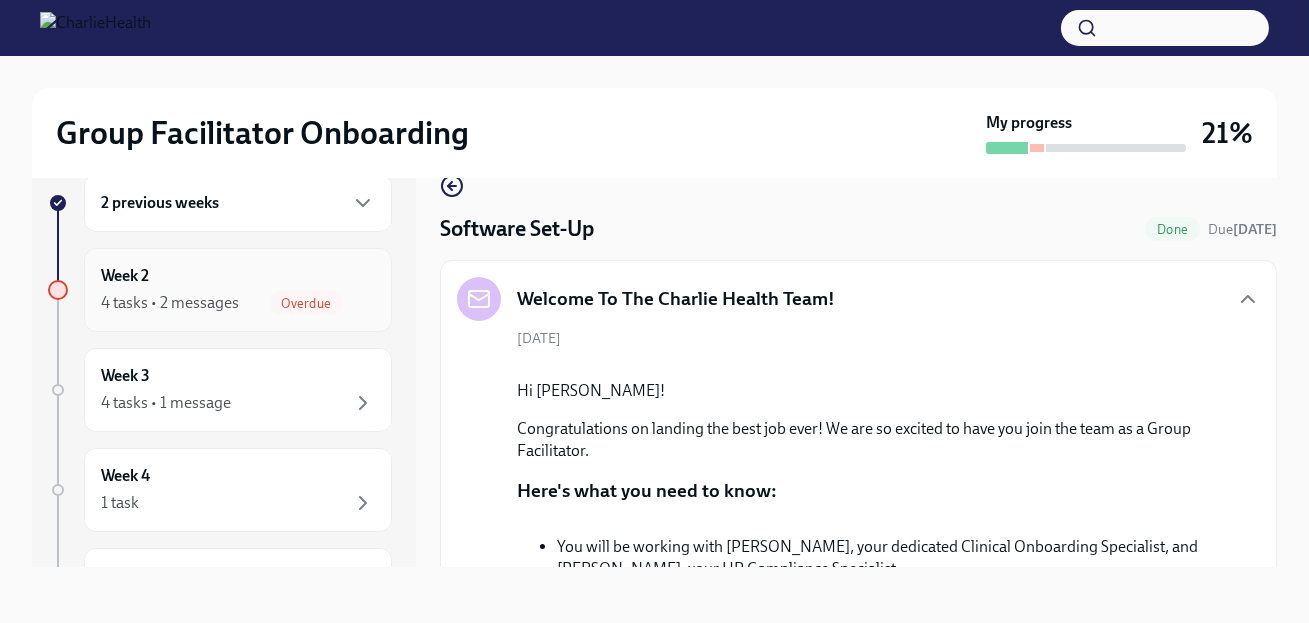 scroll, scrollTop: 0, scrollLeft: 0, axis: both 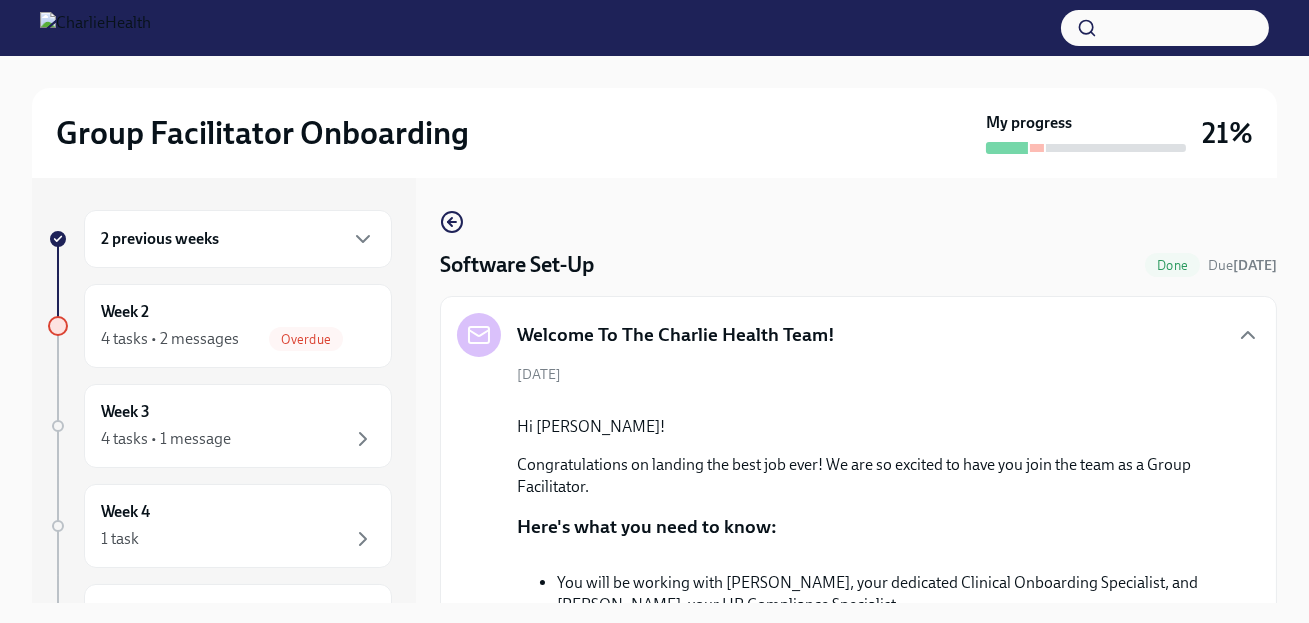 click at bounding box center [95, 28] 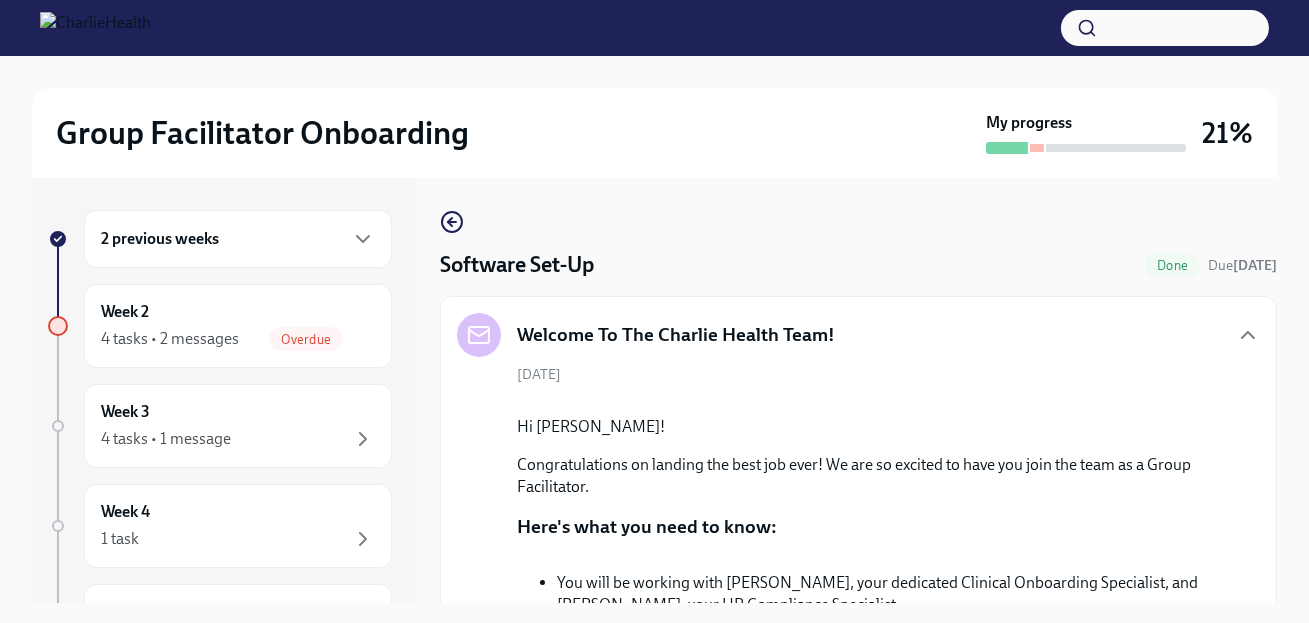 click on "Group Facilitator Onboarding My progress 21%" at bounding box center [654, 133] 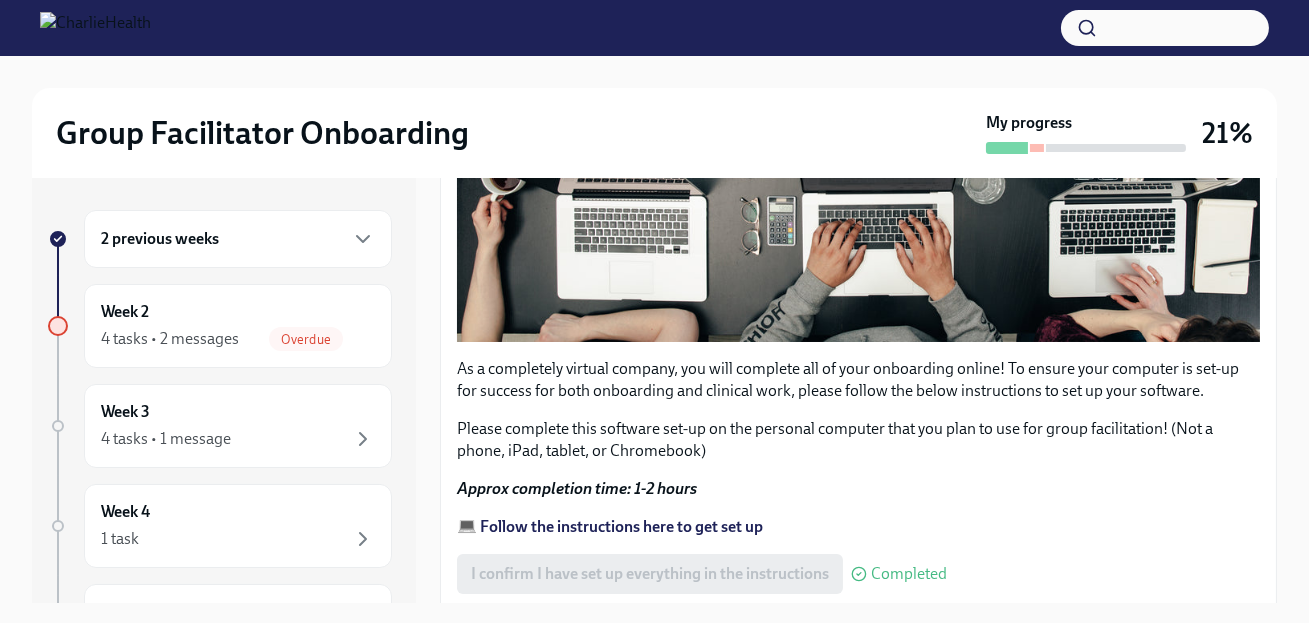 scroll, scrollTop: 1730, scrollLeft: 0, axis: vertical 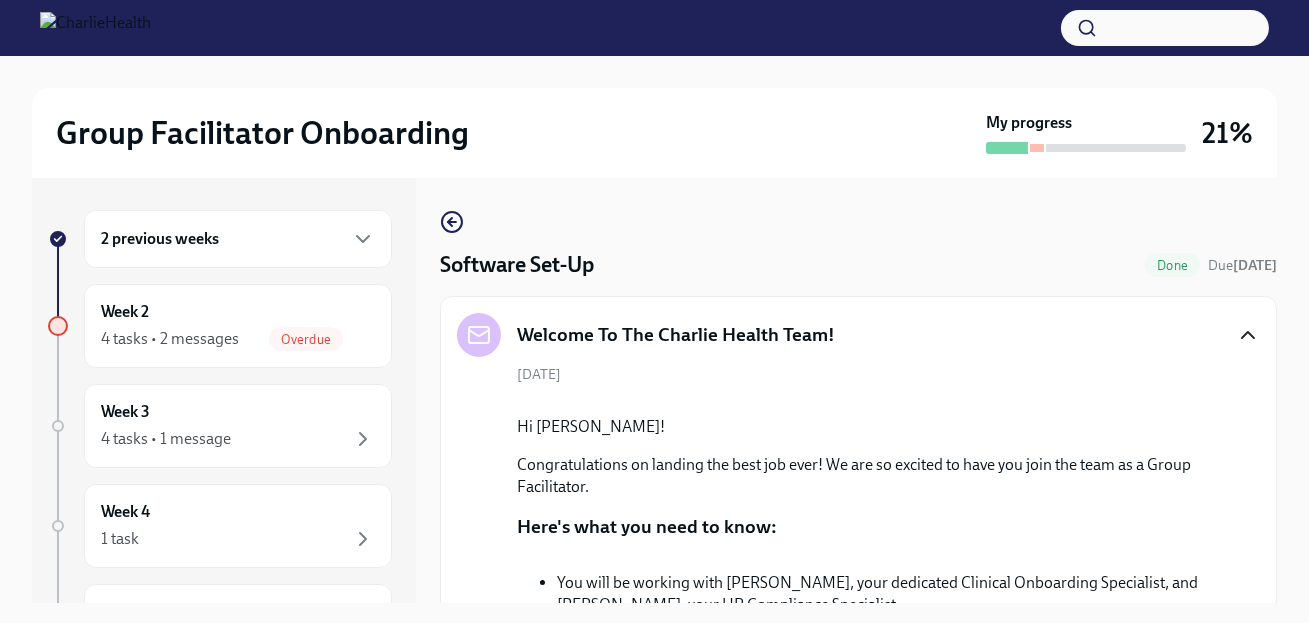 click 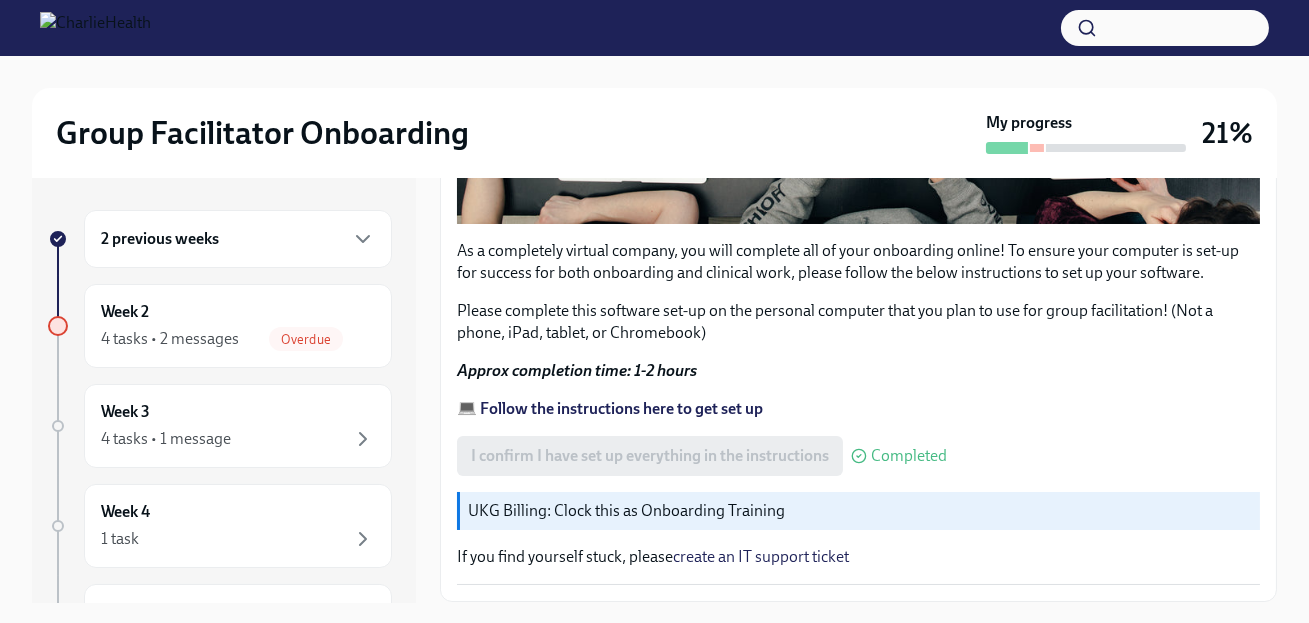 scroll, scrollTop: 762, scrollLeft: 0, axis: vertical 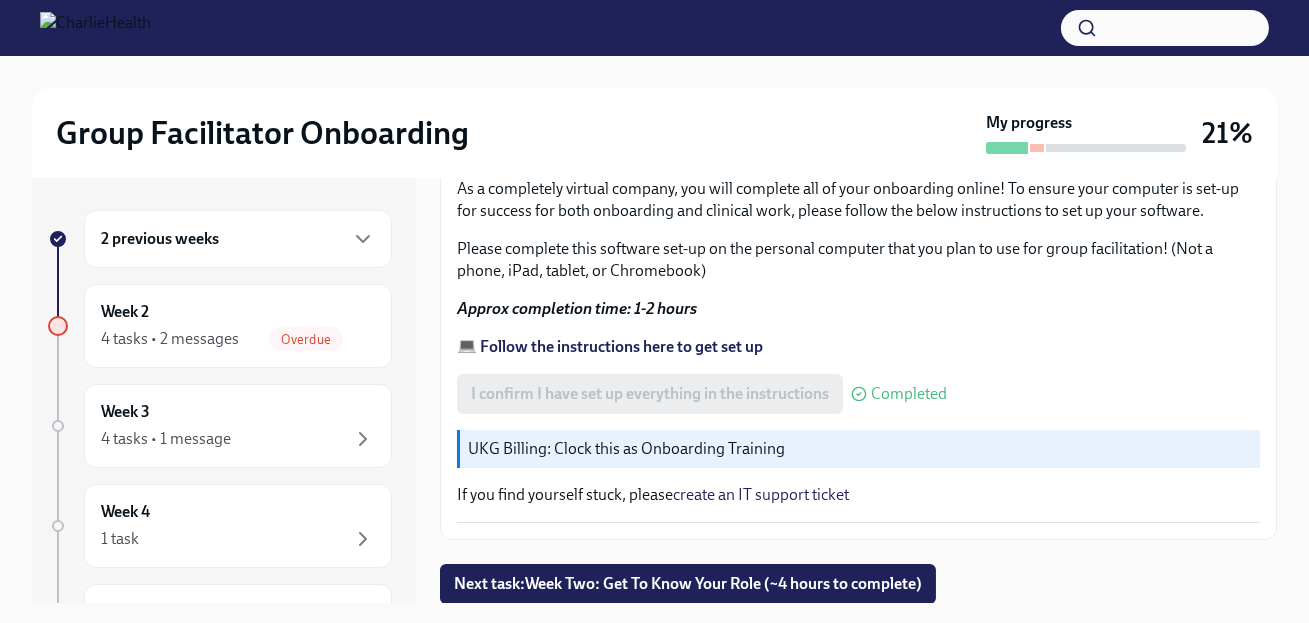click on "Group Facilitator Onboarding" at bounding box center (262, 133) 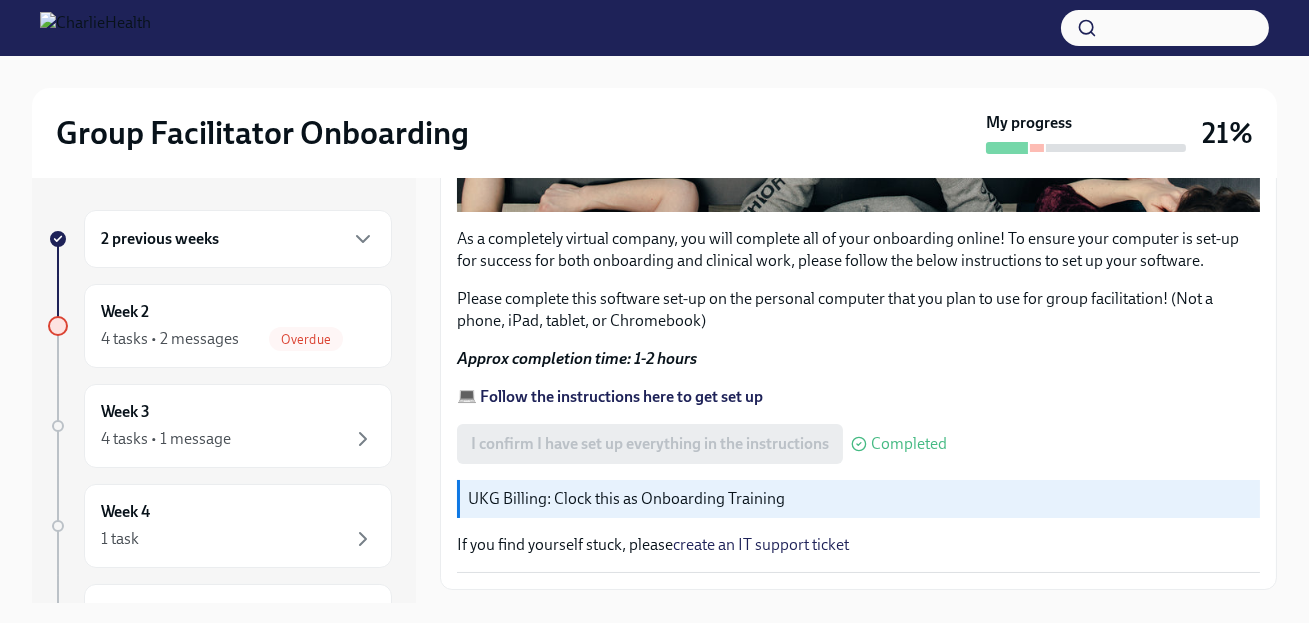 scroll, scrollTop: 762, scrollLeft: 0, axis: vertical 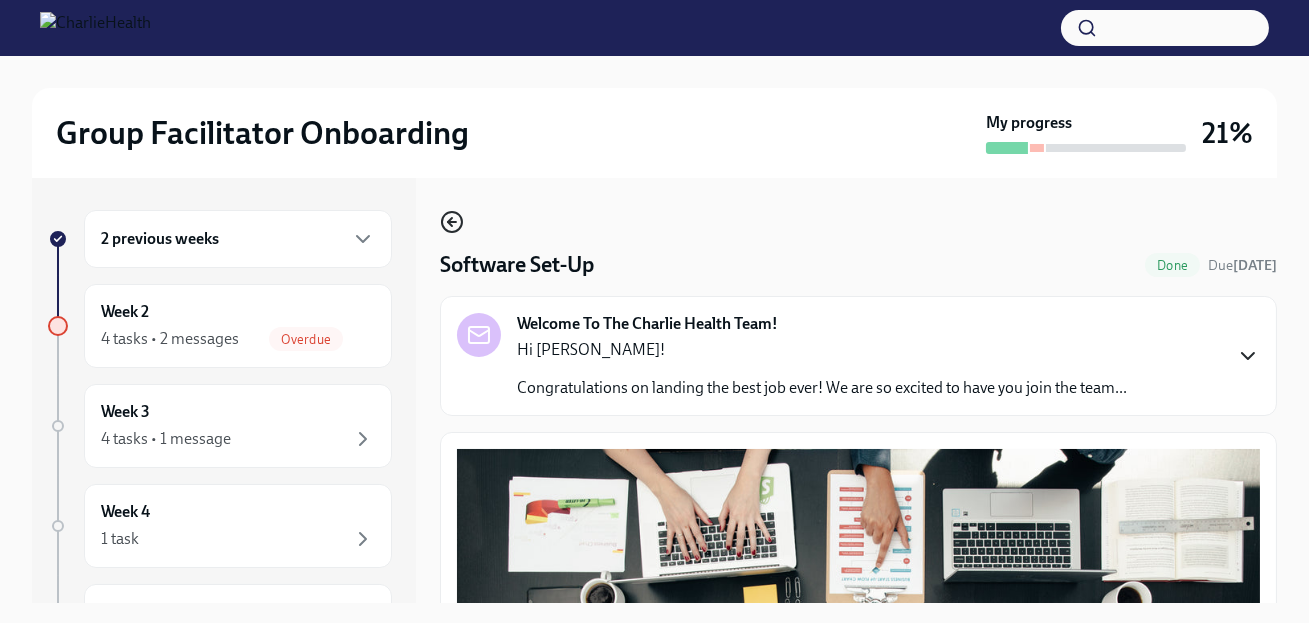click 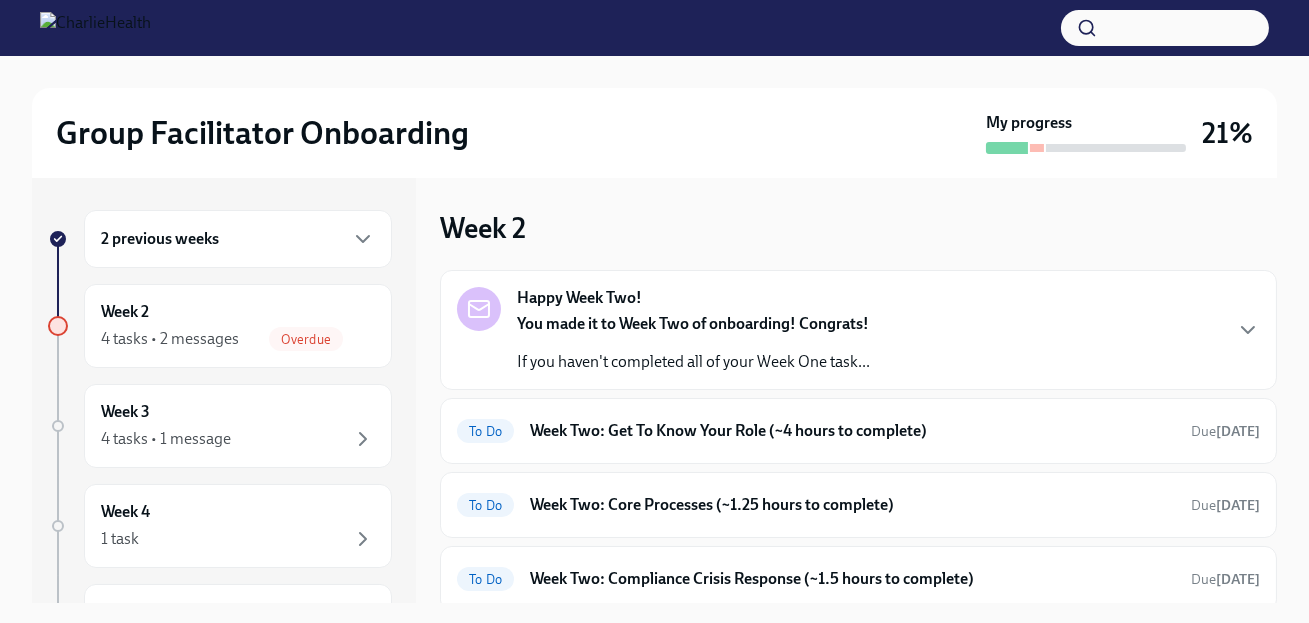 scroll, scrollTop: 168, scrollLeft: 0, axis: vertical 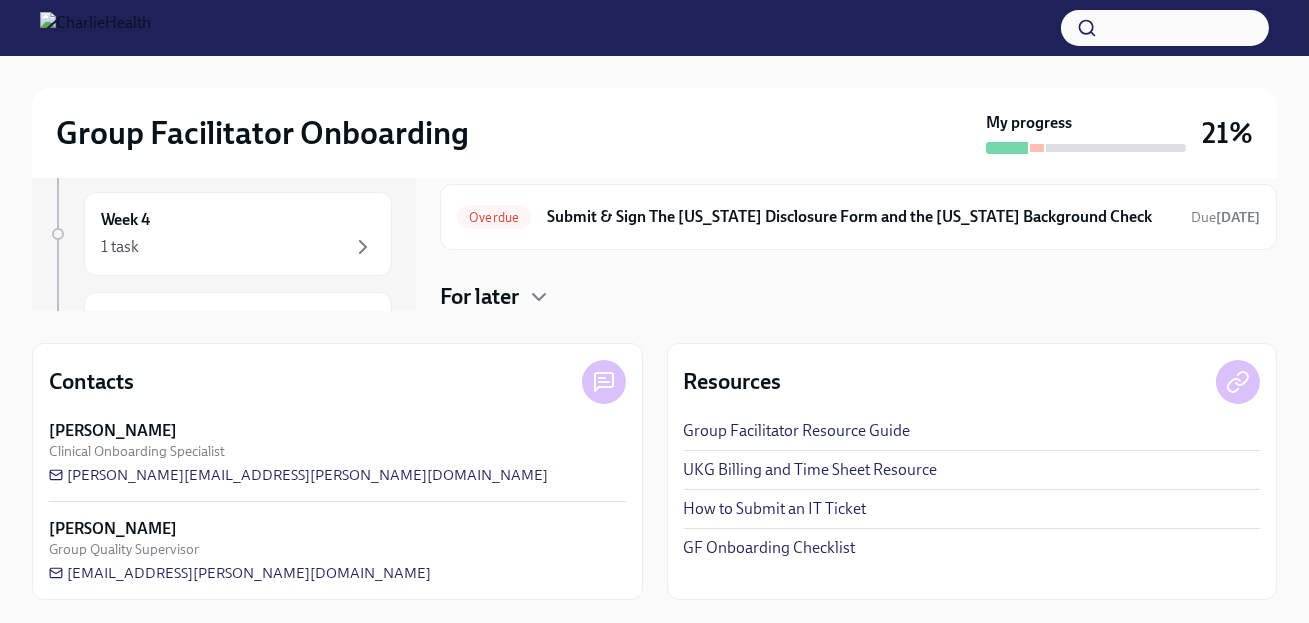 click on "[PERSON_NAME]" at bounding box center [113, 529] 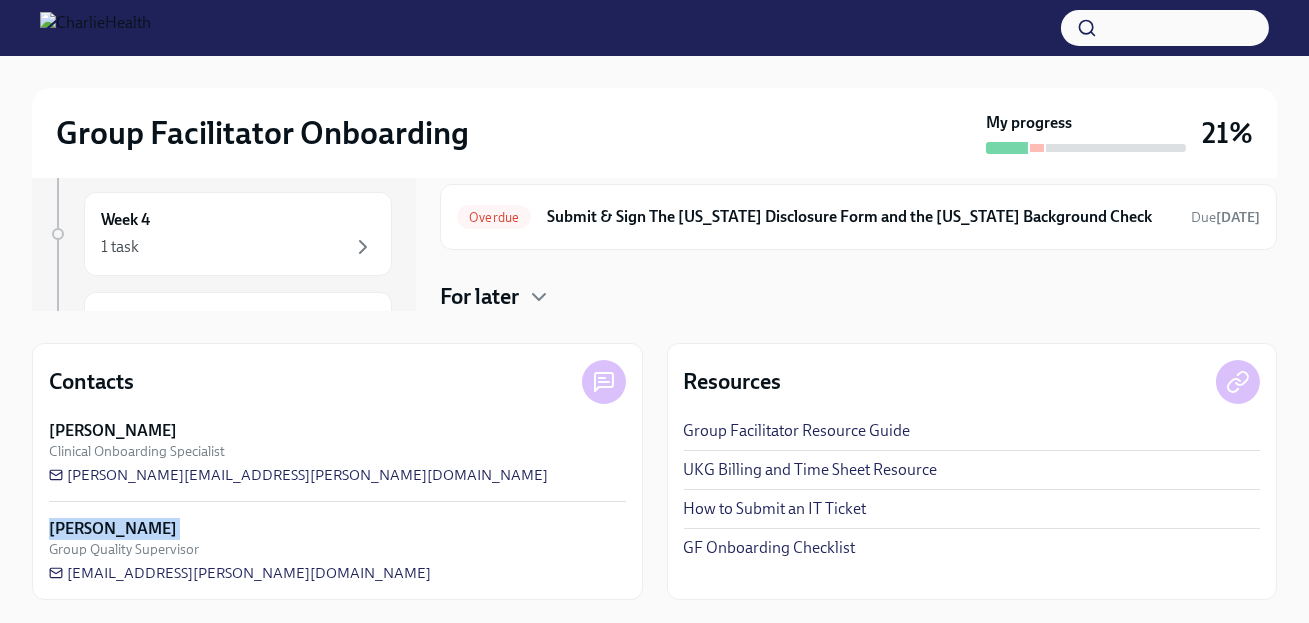 click on "[PERSON_NAME]" at bounding box center (113, 529) 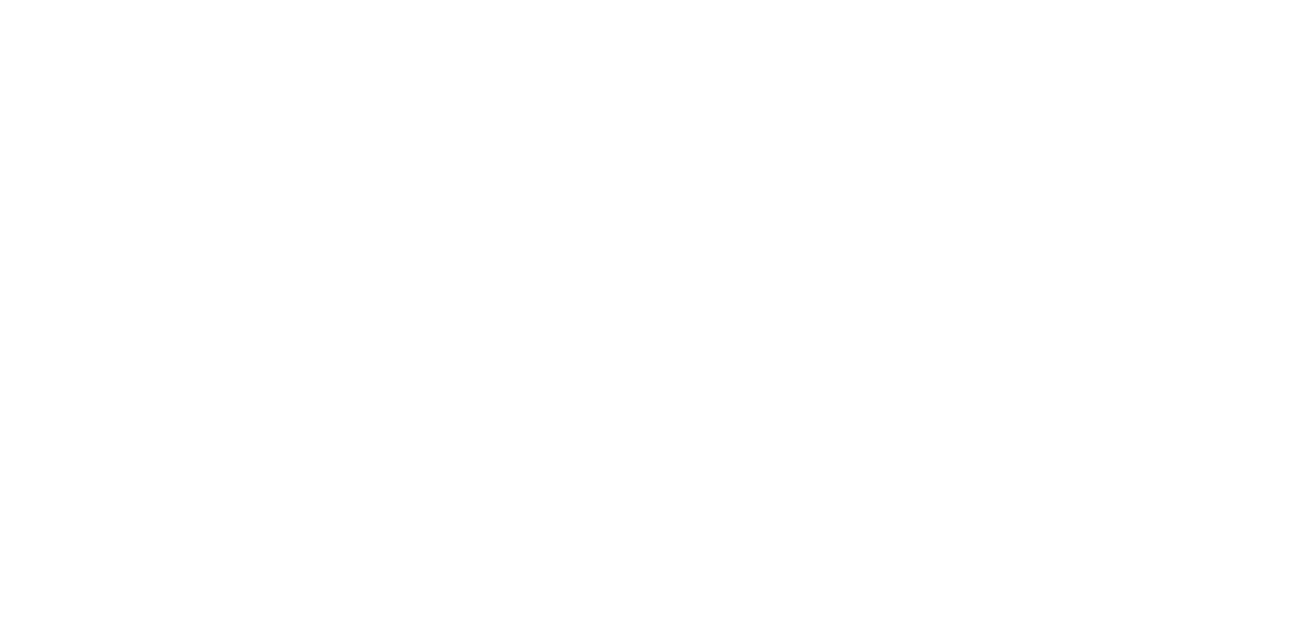 scroll, scrollTop: 0, scrollLeft: 0, axis: both 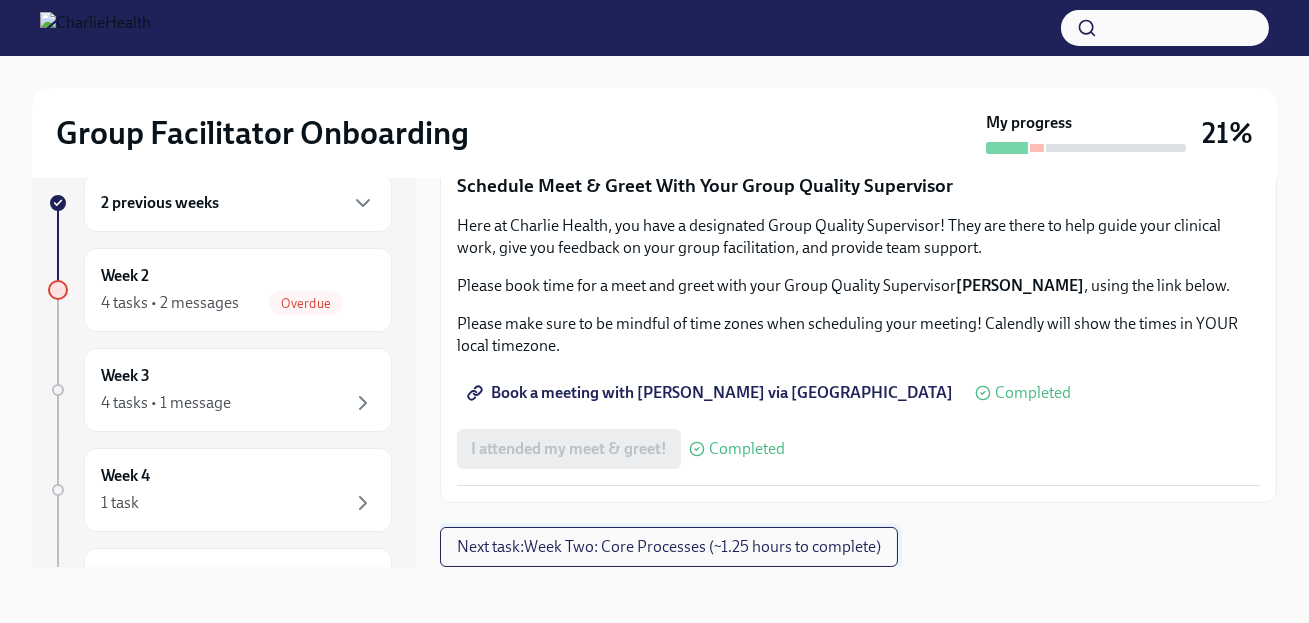click on "Next task :  Week Two: Core Processes (~1.25 hours to complete)" at bounding box center (669, 547) 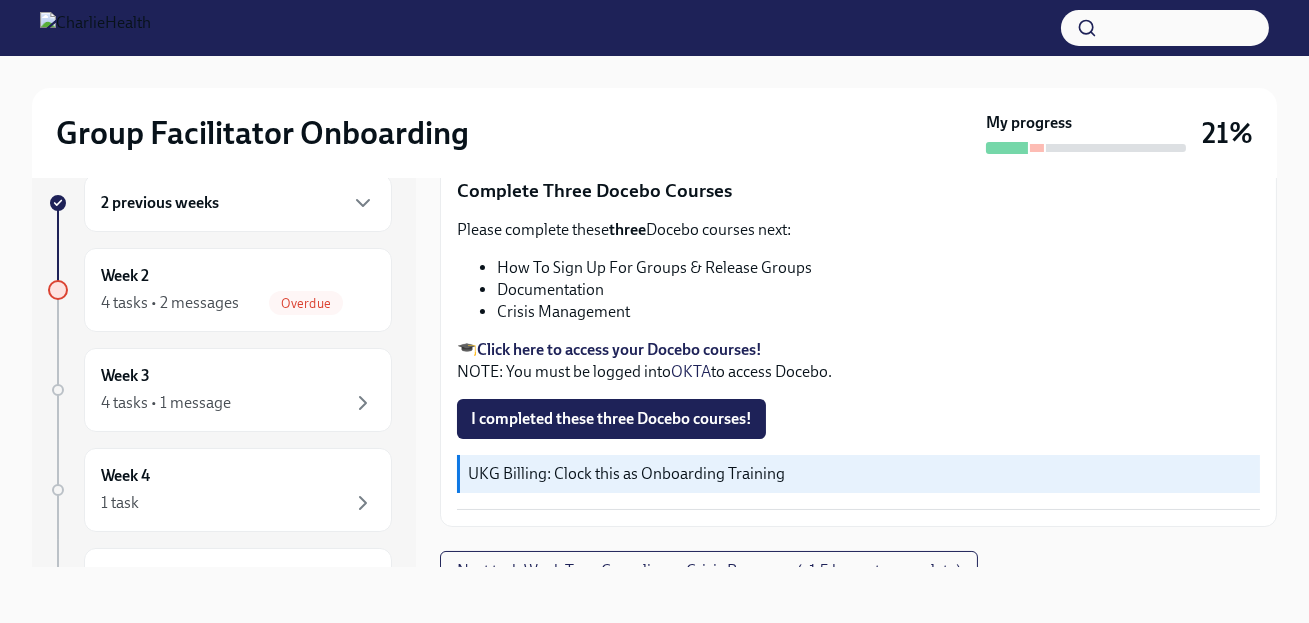 scroll, scrollTop: 844, scrollLeft: 0, axis: vertical 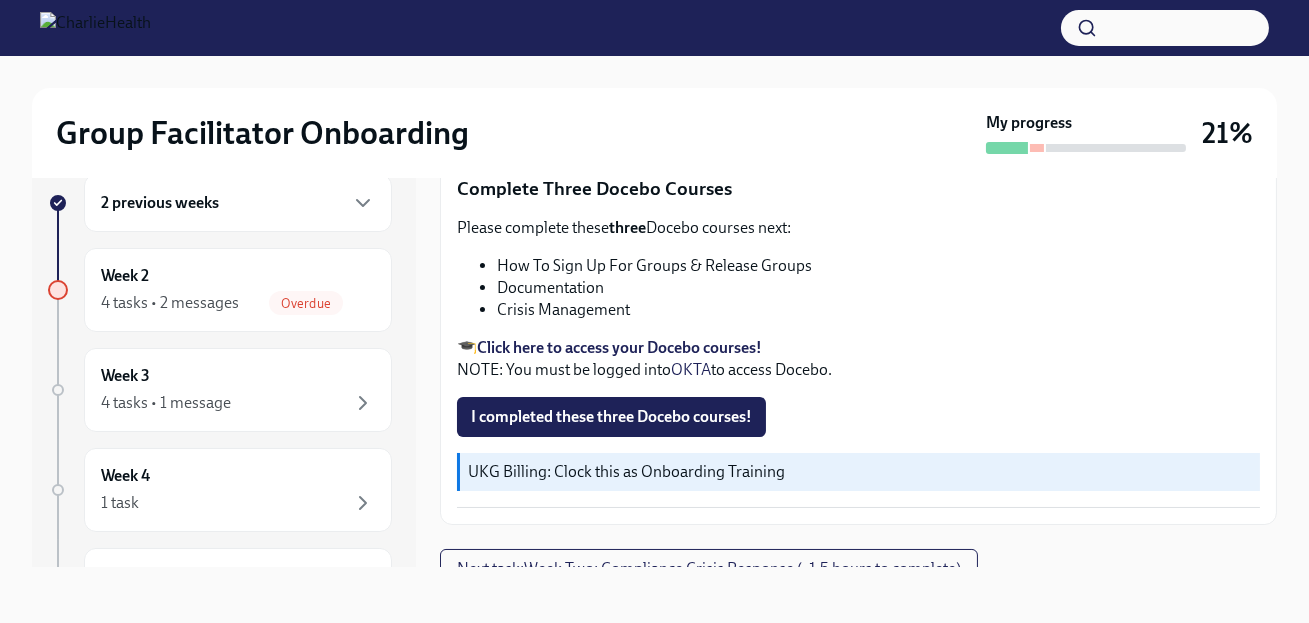 click on "Click here to access your Docebo courses!" at bounding box center [619, 347] 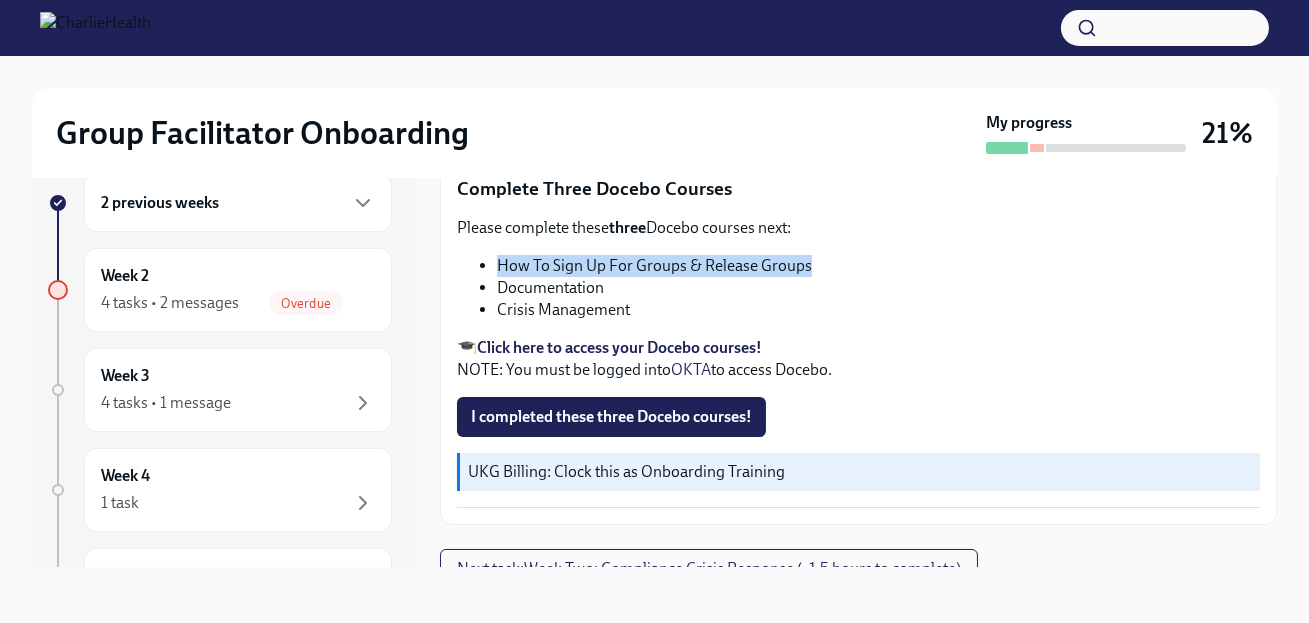 drag, startPoint x: 501, startPoint y: 261, endPoint x: 820, endPoint y: 271, distance: 319.1567 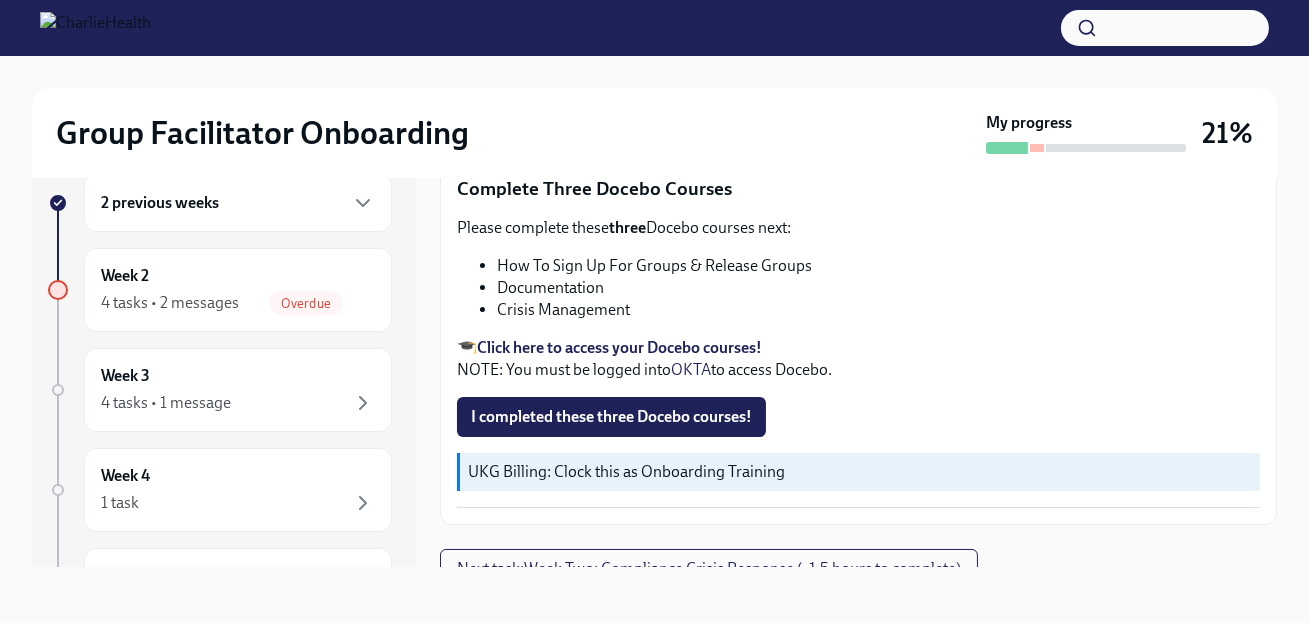 click on "Documentation" at bounding box center [878, 288] 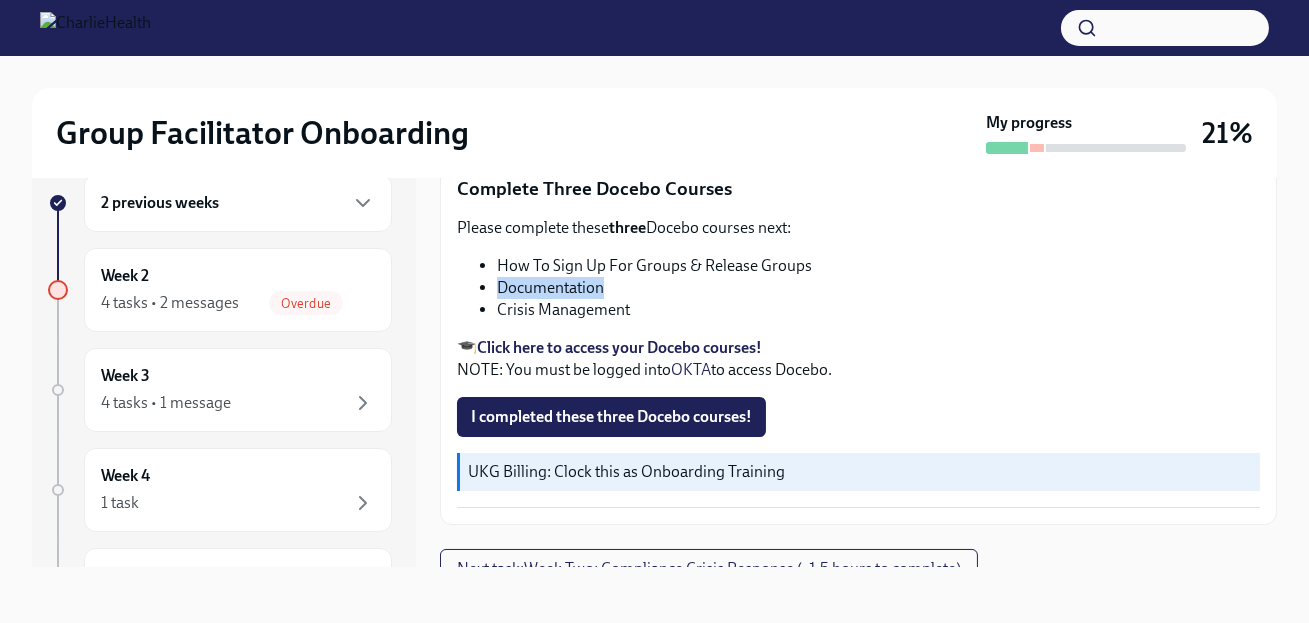 click on "Documentation" at bounding box center (878, 288) 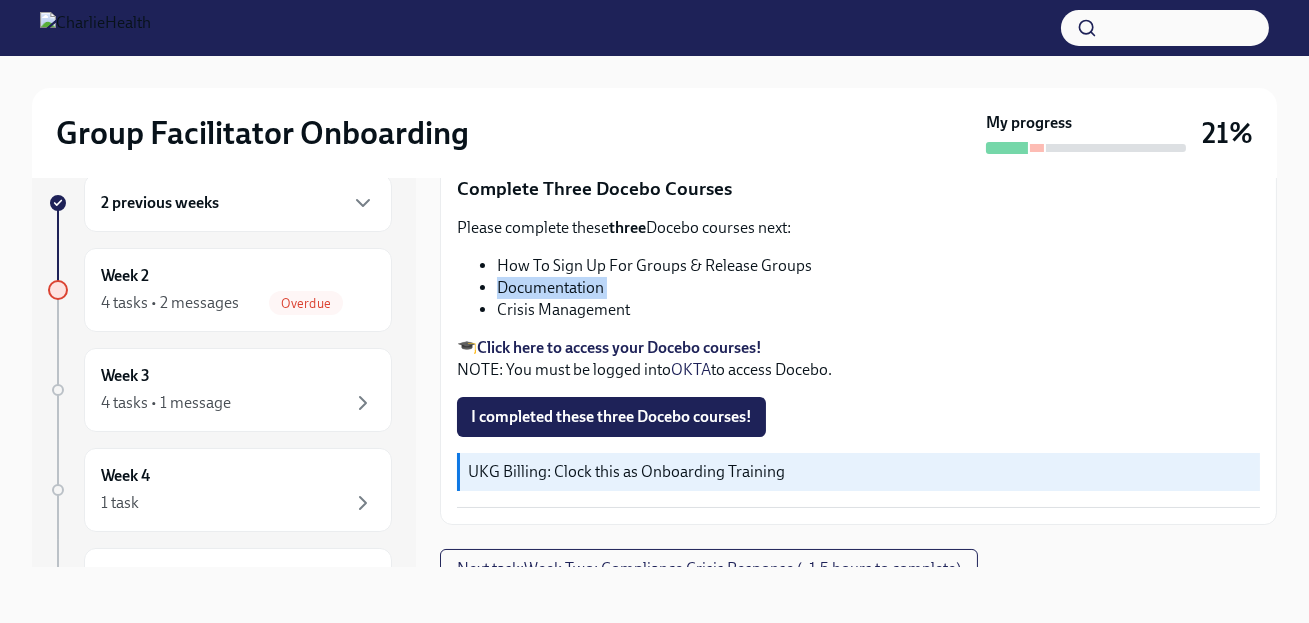 click on "Documentation" at bounding box center [878, 288] 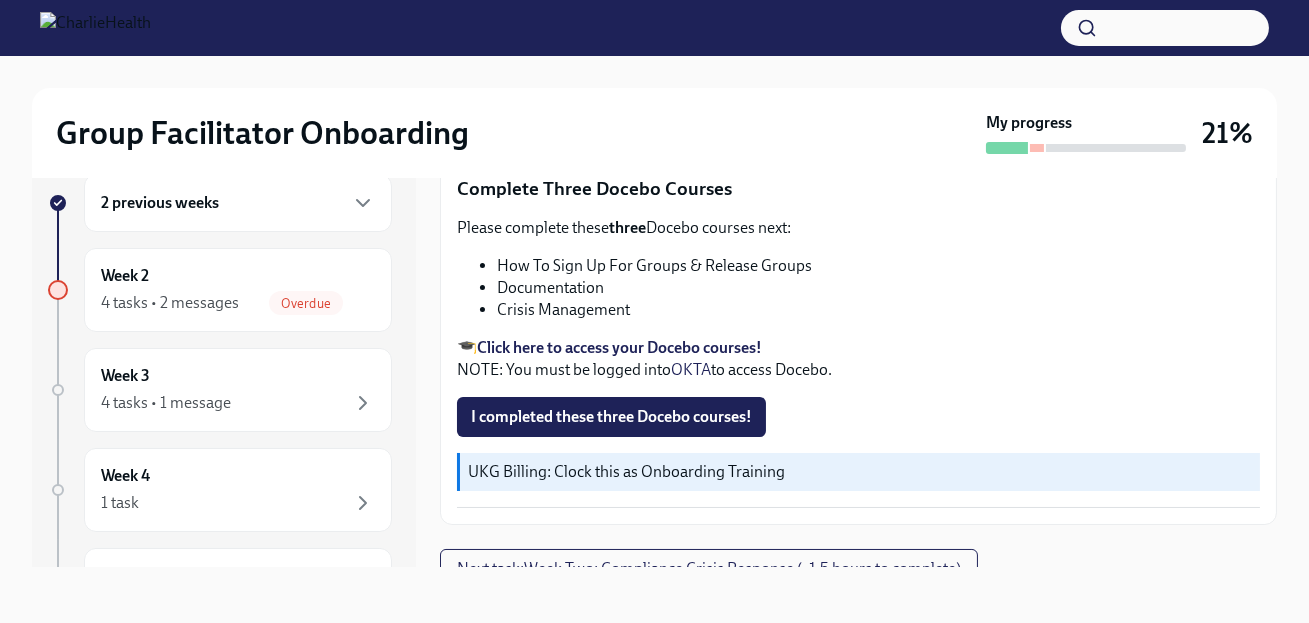 click on "Crisis Management" at bounding box center (878, 310) 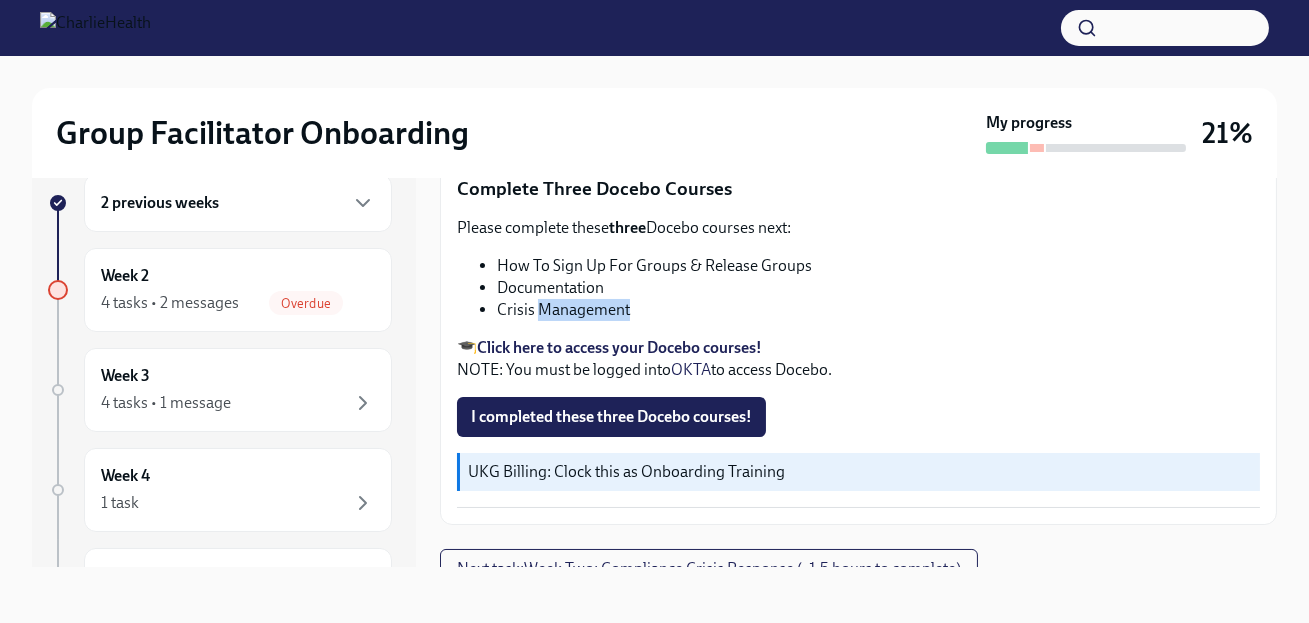 click on "Crisis Management" at bounding box center (878, 310) 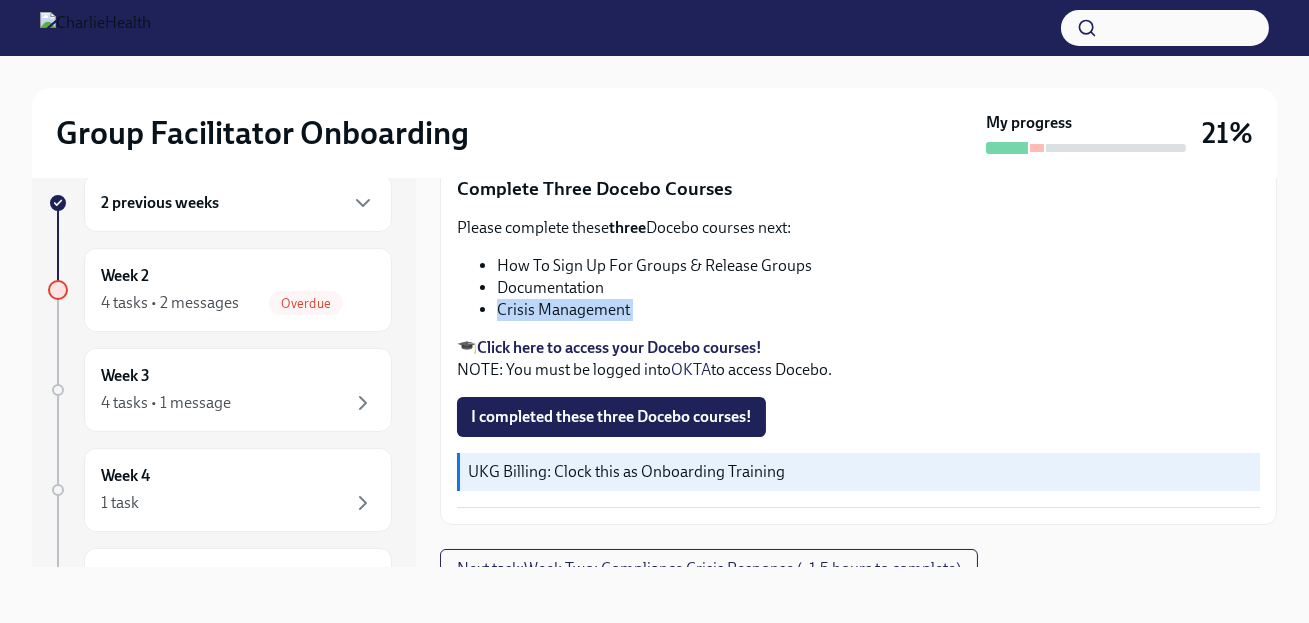 click on "Crisis Management" at bounding box center (878, 310) 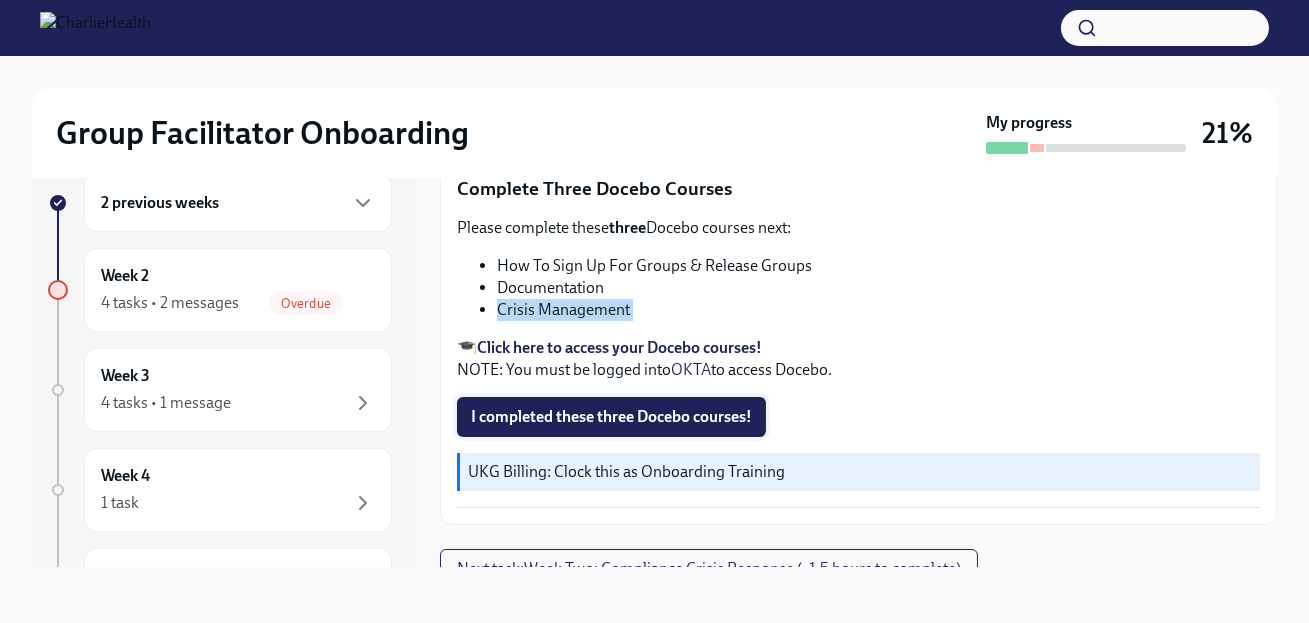 click on "I completed these three Docebo courses!" at bounding box center (611, 417) 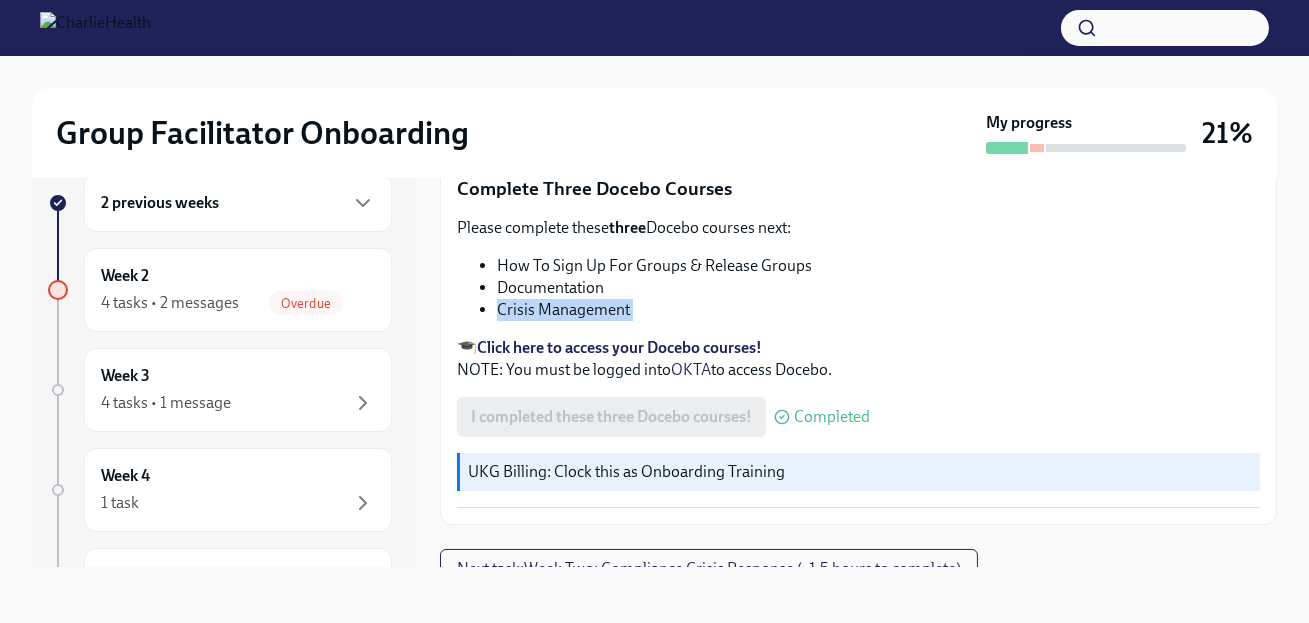 scroll, scrollTop: 866, scrollLeft: 0, axis: vertical 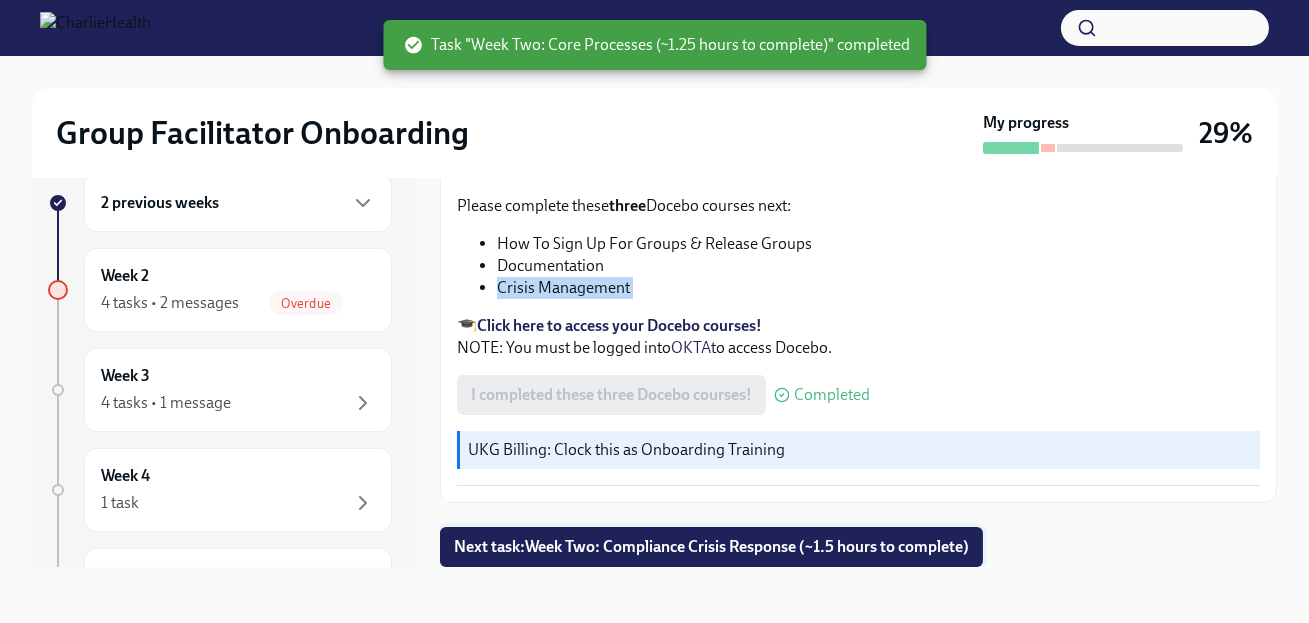 click on "Next task :  Week Two: Compliance Crisis Response (~1.5 hours to complete)" at bounding box center (711, 547) 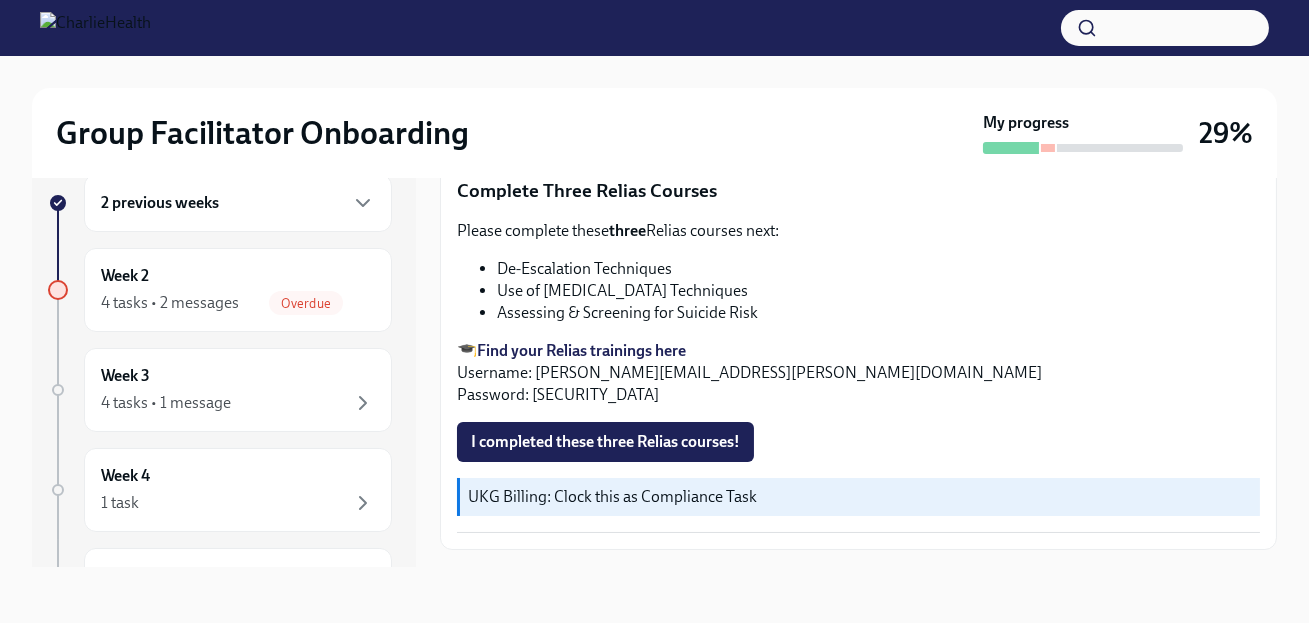 scroll, scrollTop: 808, scrollLeft: 0, axis: vertical 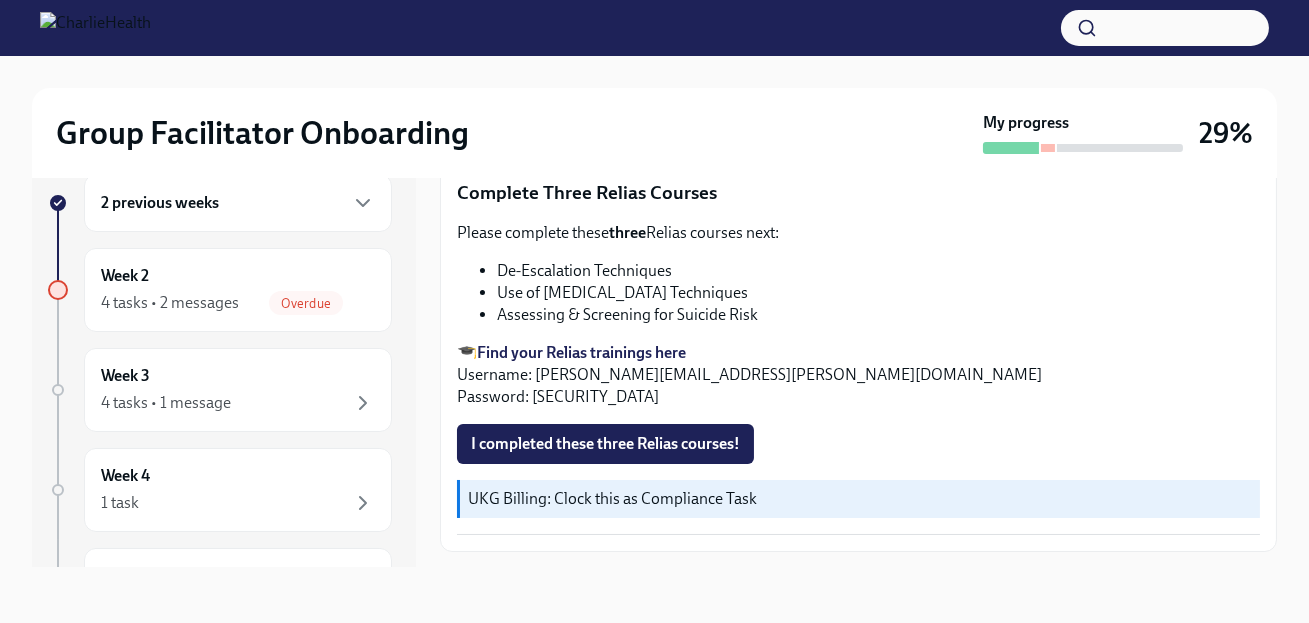 click on "Find your Relias trainings here" at bounding box center [581, 352] 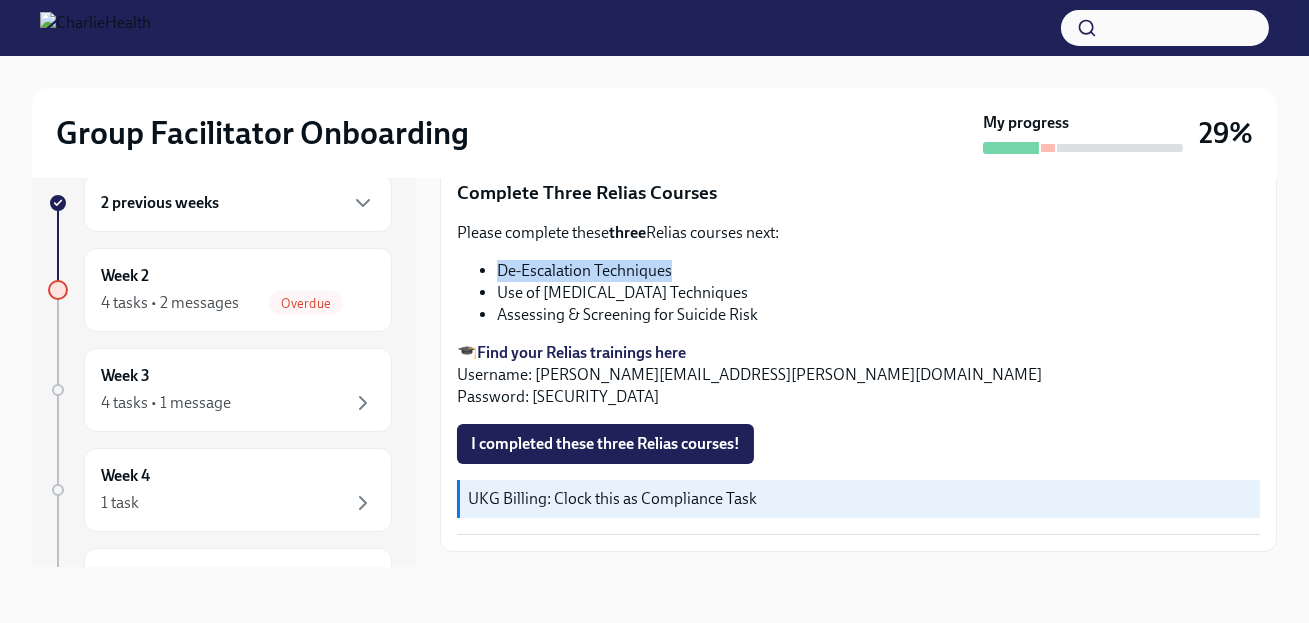 drag, startPoint x: 500, startPoint y: 268, endPoint x: 671, endPoint y: 276, distance: 171.18703 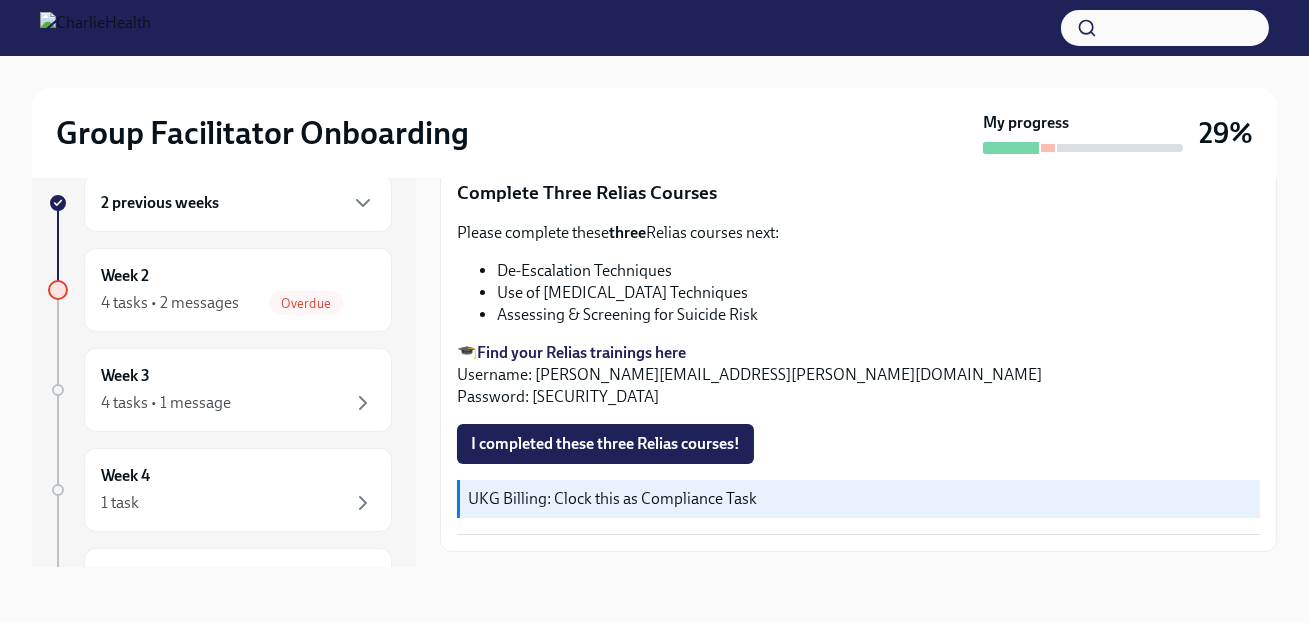 click on "Use of [MEDICAL_DATA] Techniques" at bounding box center [878, 293] 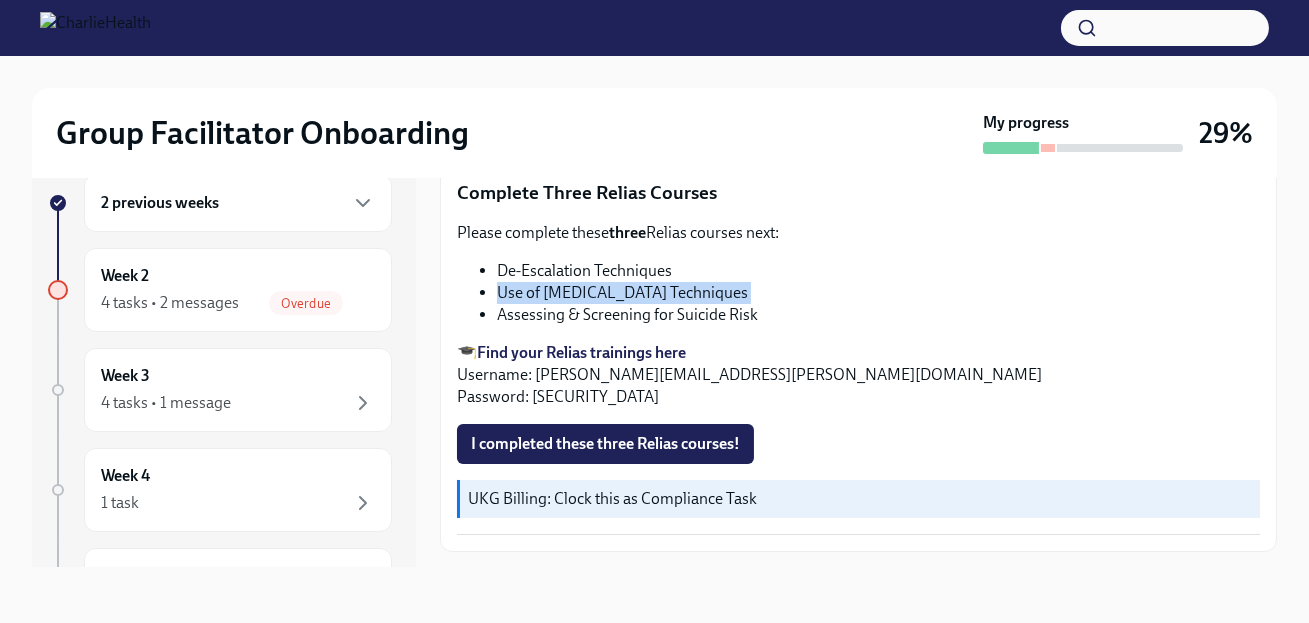 click on "Use of [MEDICAL_DATA] Techniques" at bounding box center [878, 293] 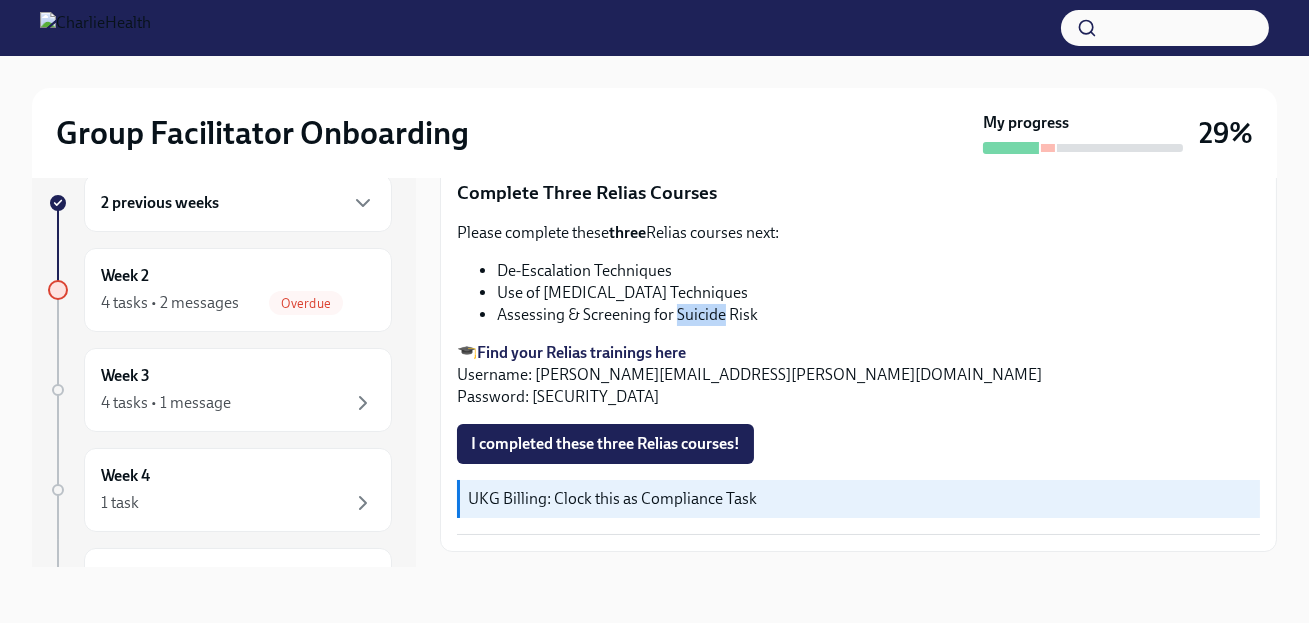 click on "Assessing & Screening for Suicide Risk" at bounding box center [878, 315] 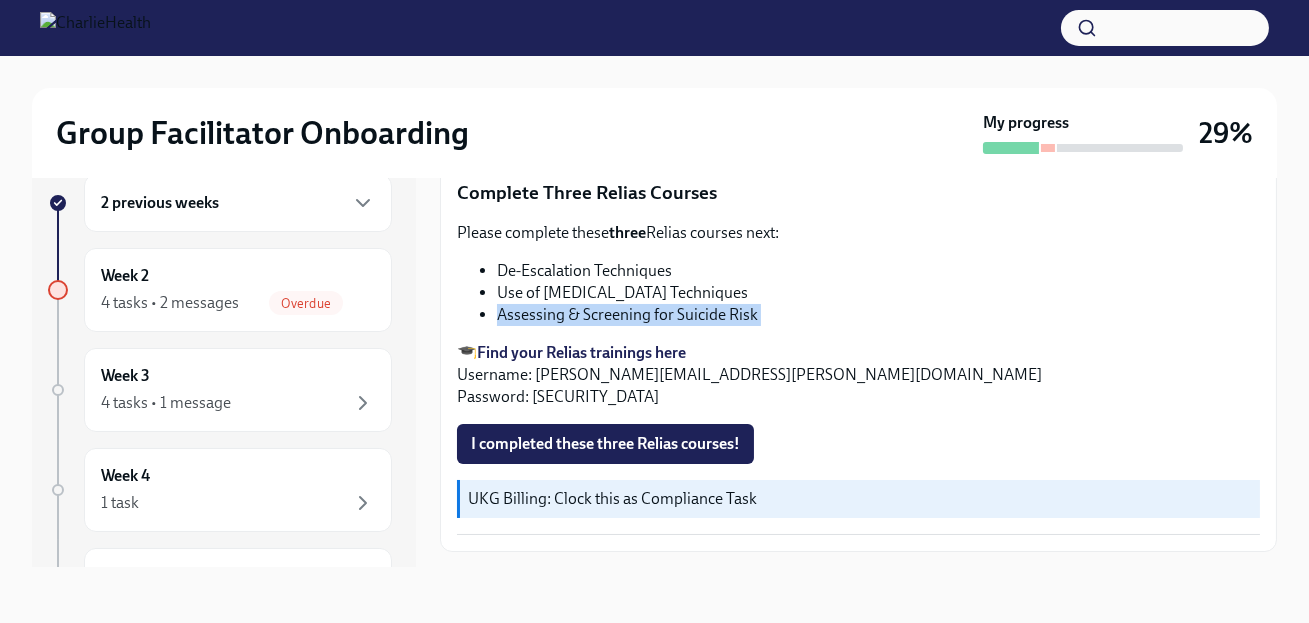 click on "Assessing & Screening for Suicide Risk" at bounding box center [878, 315] 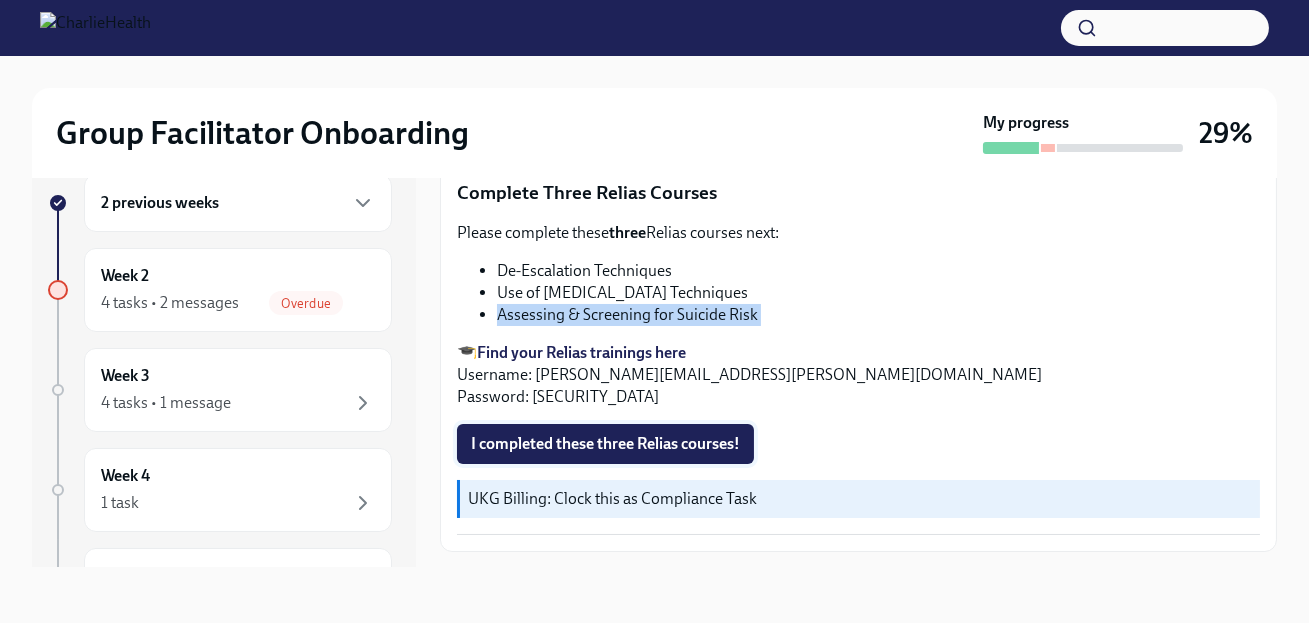 click on "I completed these three Relias courses!" at bounding box center [605, 444] 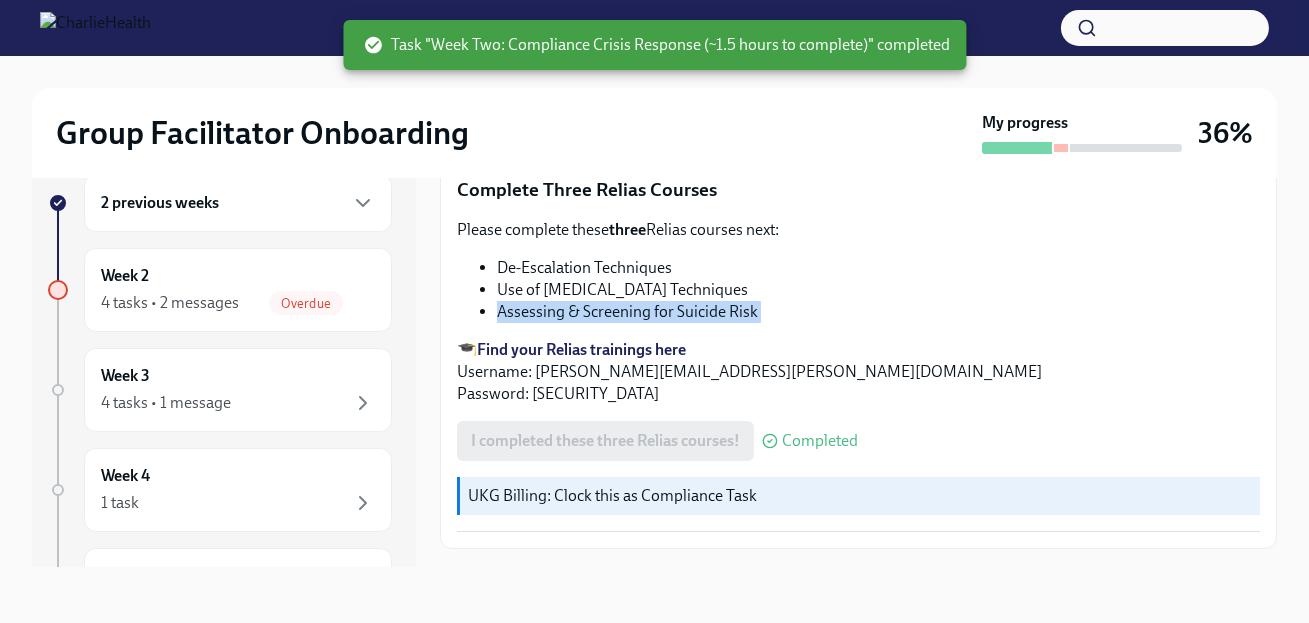 scroll, scrollTop: 857, scrollLeft: 0, axis: vertical 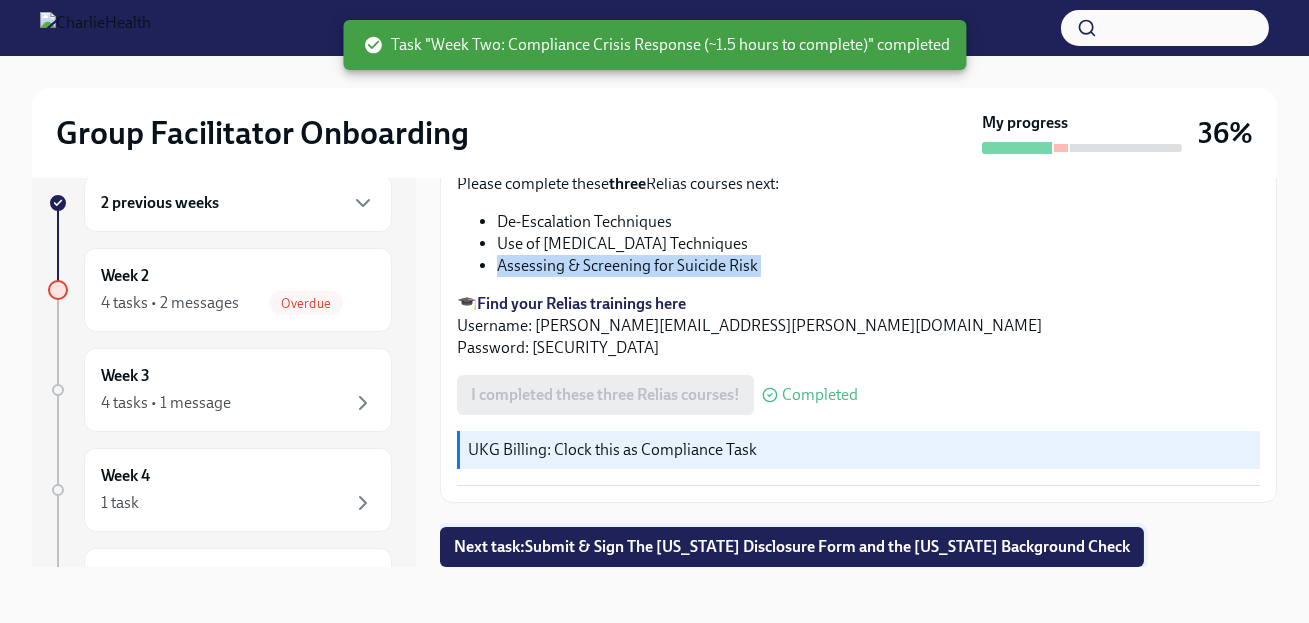 click on "Next task :  Submit & Sign The [US_STATE] Disclosure Form and the [US_STATE] Background Check" at bounding box center (792, 547) 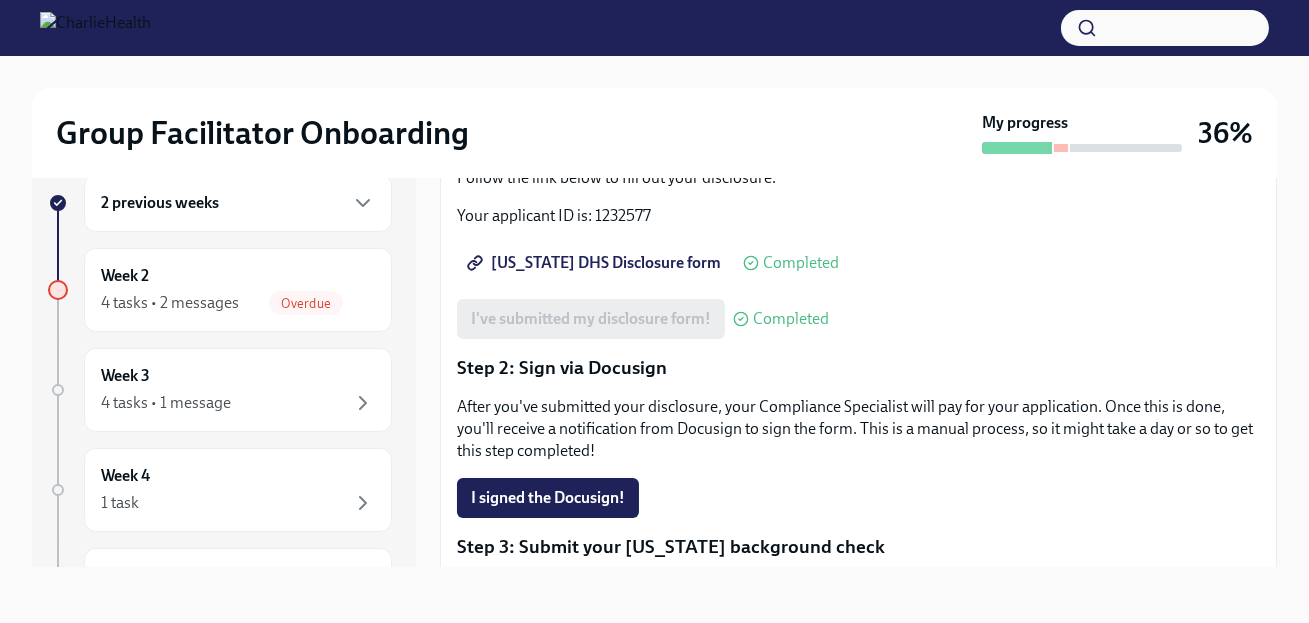 scroll, scrollTop: 221, scrollLeft: 0, axis: vertical 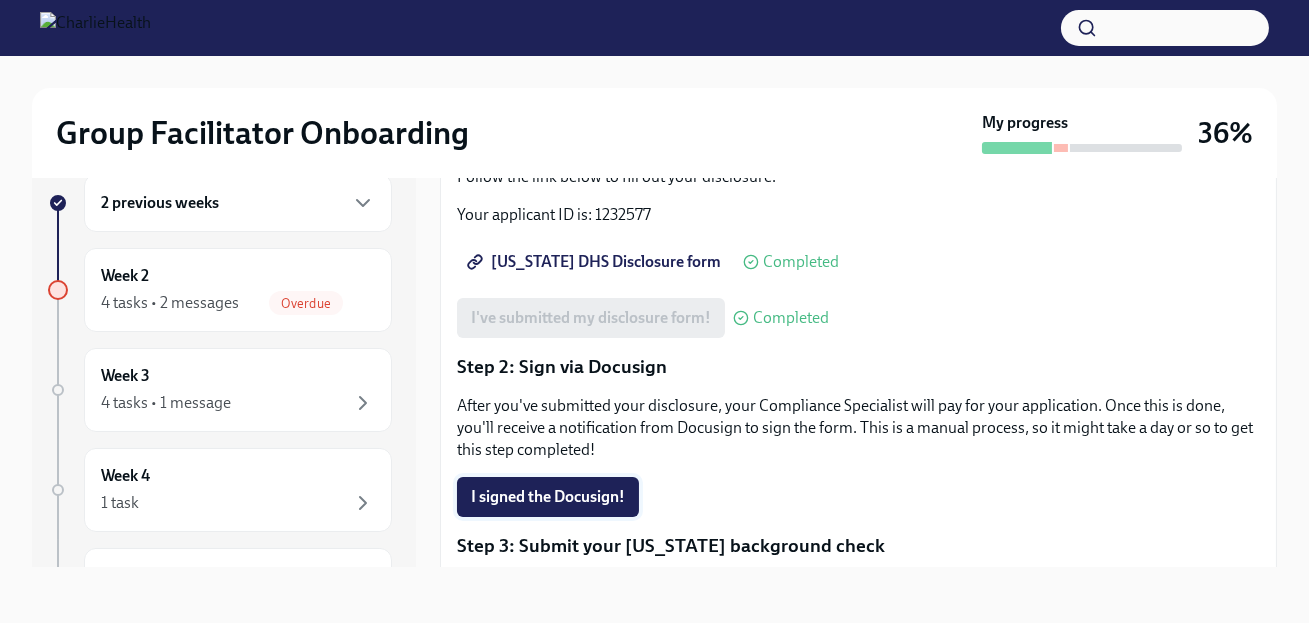 click on "I signed the Docusign!" at bounding box center (548, 497) 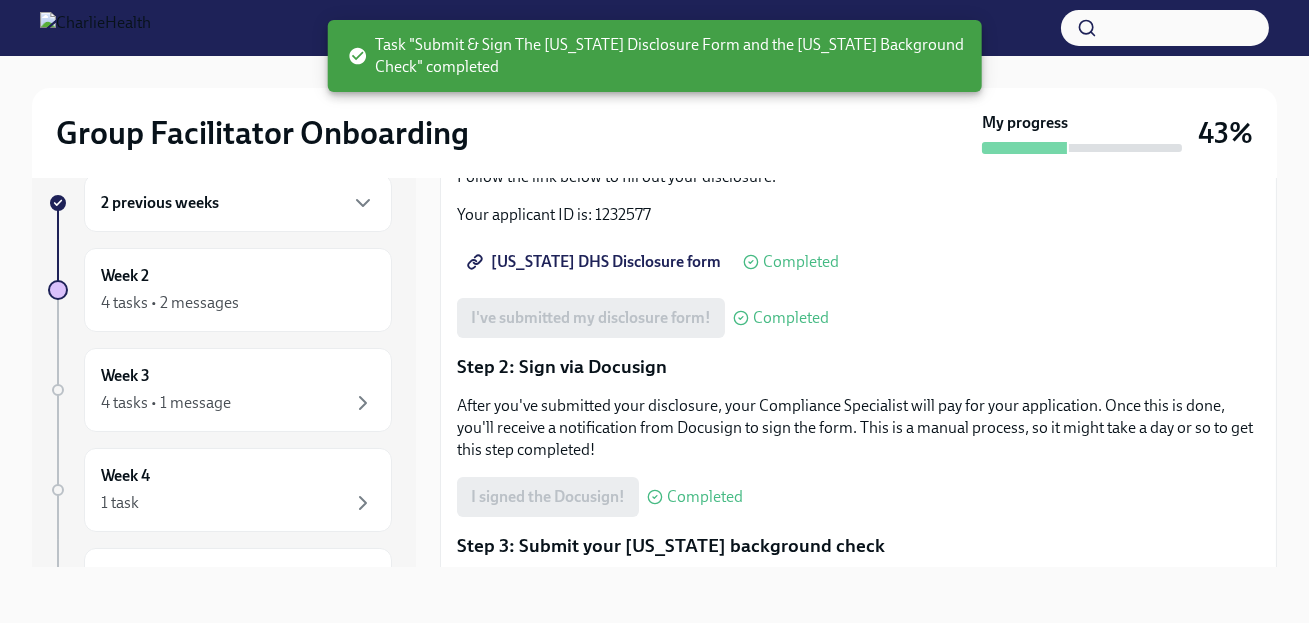 click on "Completed" at bounding box center [705, 497] 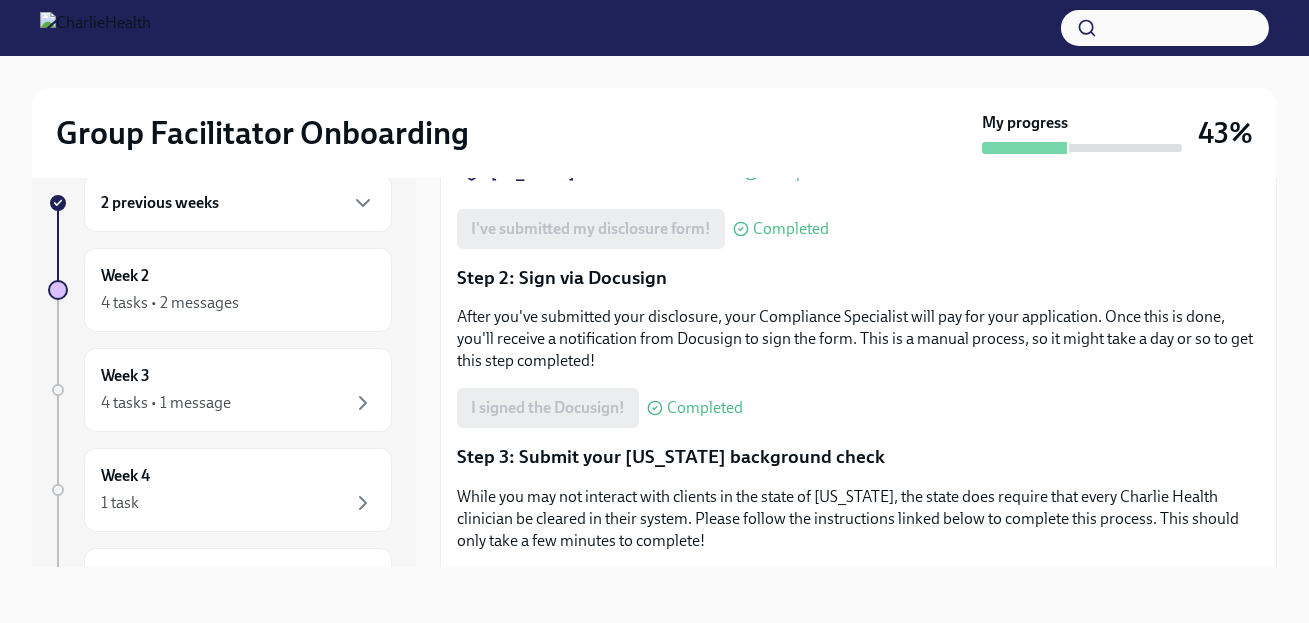 scroll, scrollTop: 609, scrollLeft: 0, axis: vertical 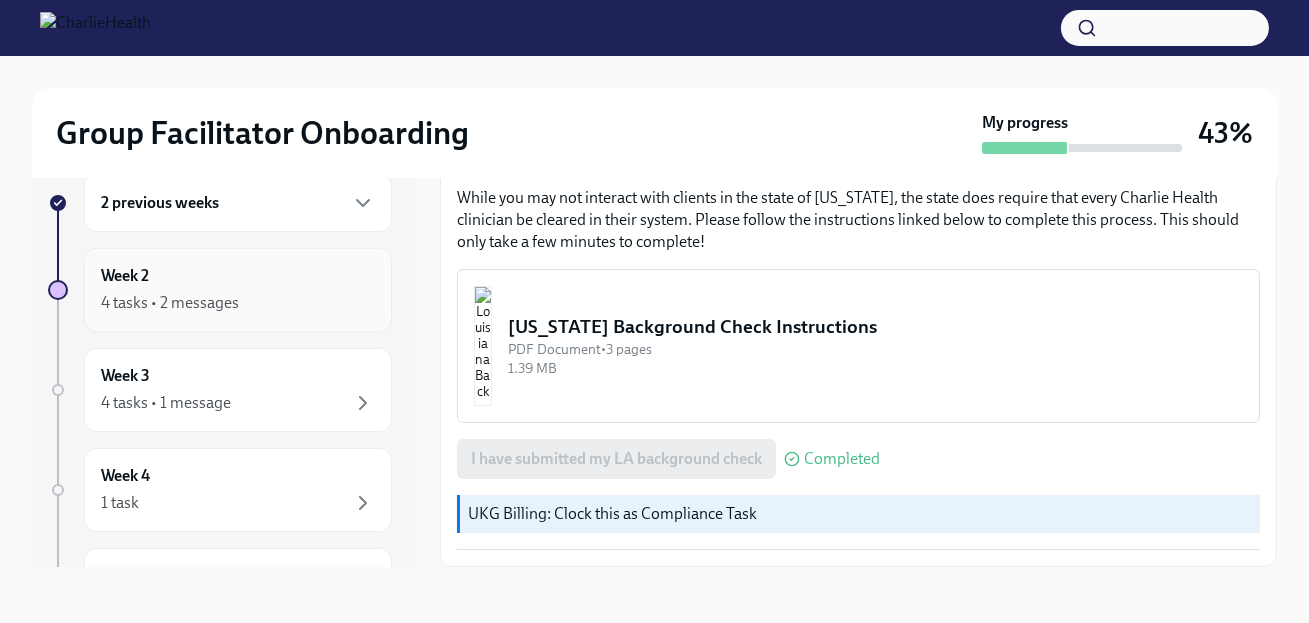 click on "Week 2 4 tasks • 2 messages" at bounding box center (238, 290) 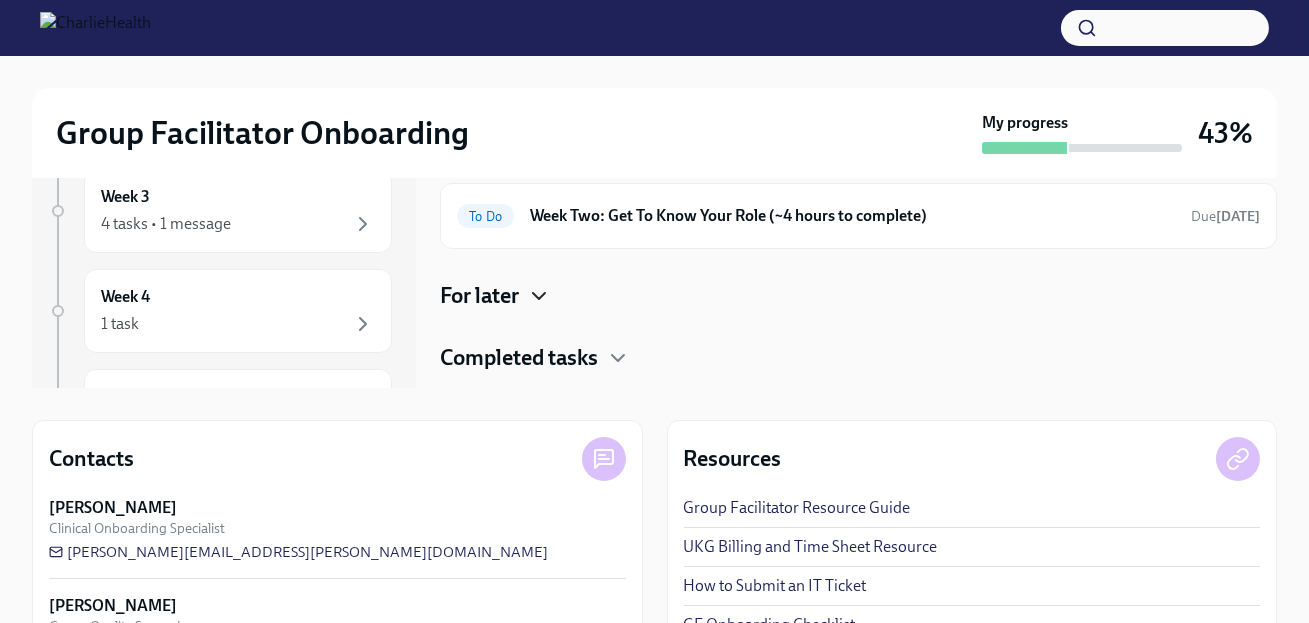 scroll, scrollTop: 206, scrollLeft: 0, axis: vertical 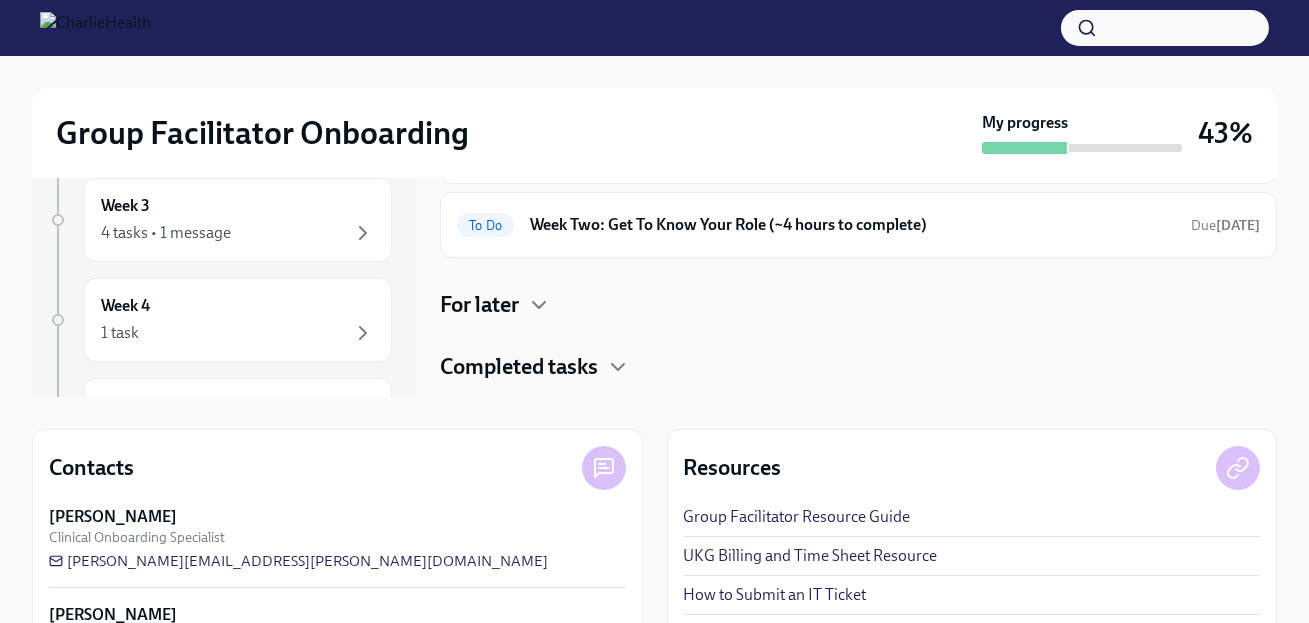 click on "For later" at bounding box center (858, 305) 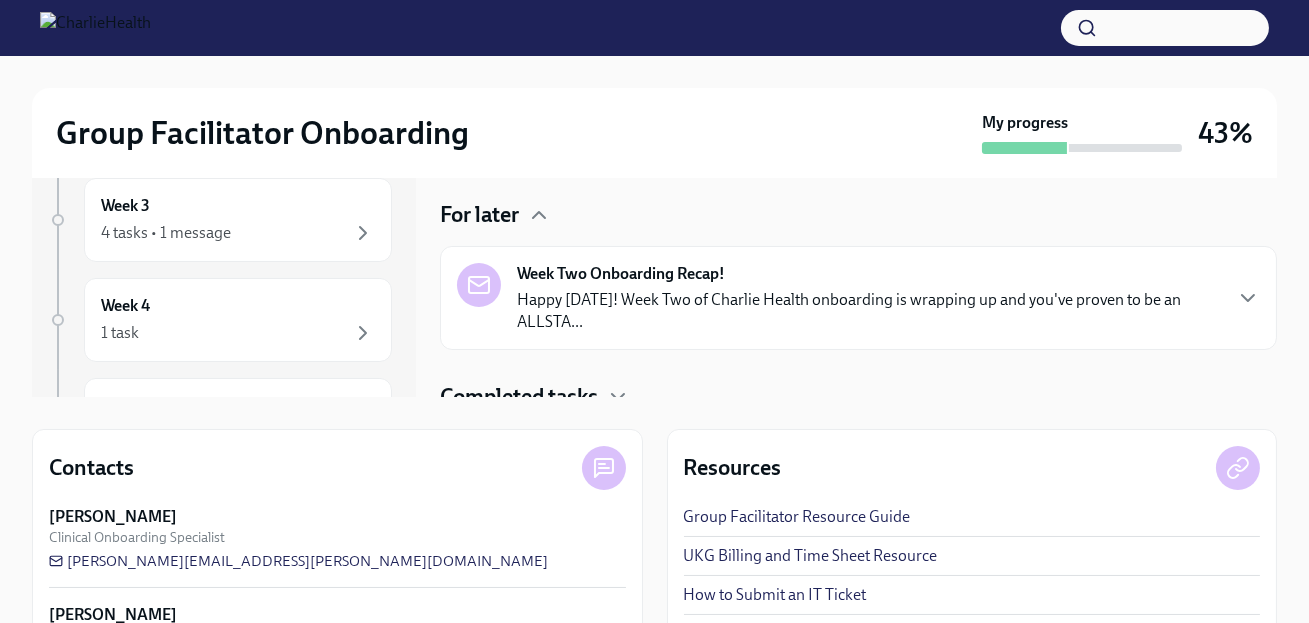 scroll, scrollTop: 104, scrollLeft: 0, axis: vertical 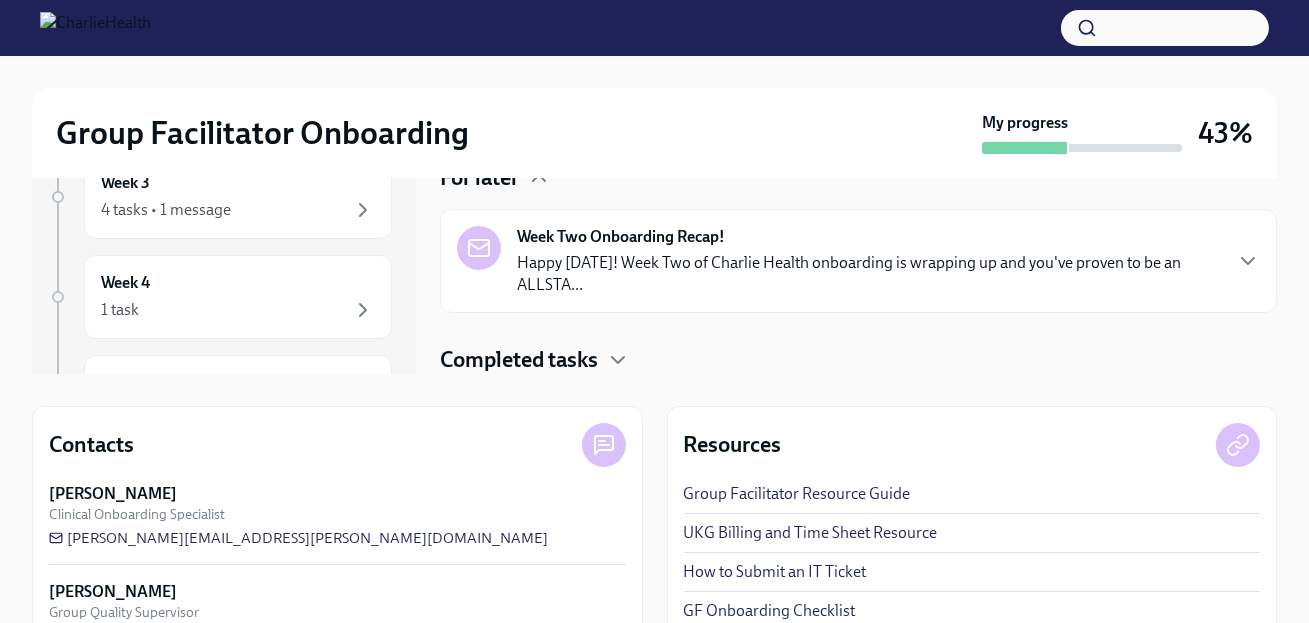 click on "Happy [DATE]! Week Two of Charlie Health onboarding is wrapping up and you've proven to be an ALLSTA..." at bounding box center [868, 274] 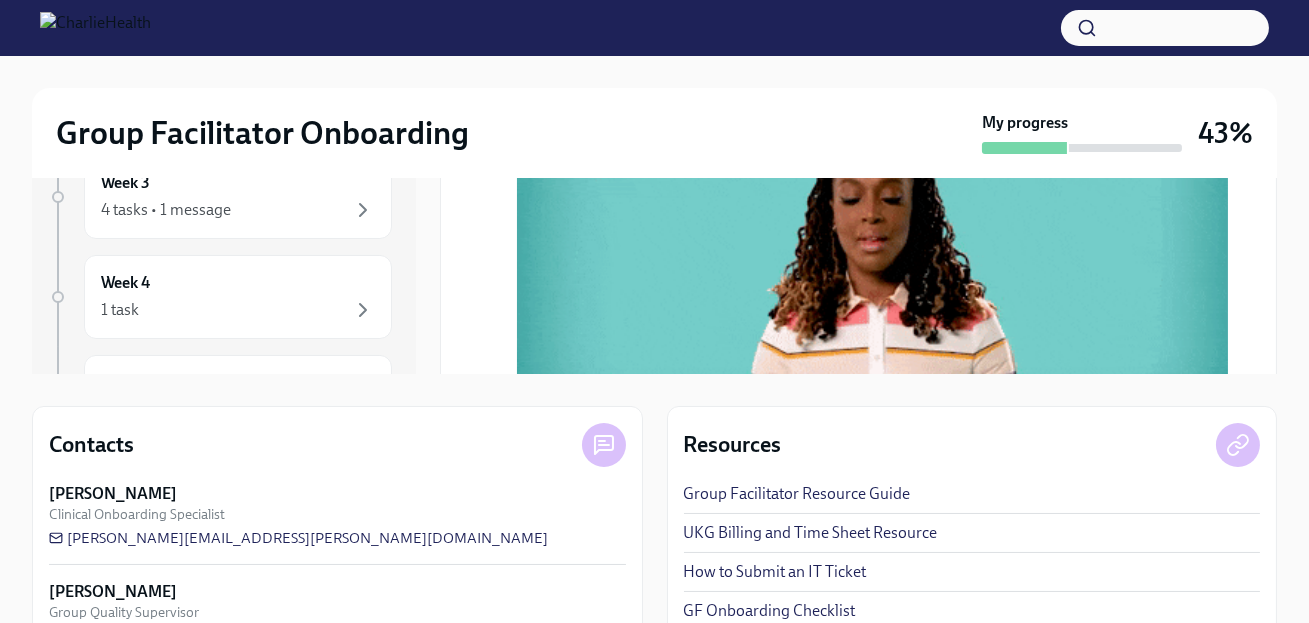 scroll, scrollTop: 0, scrollLeft: 0, axis: both 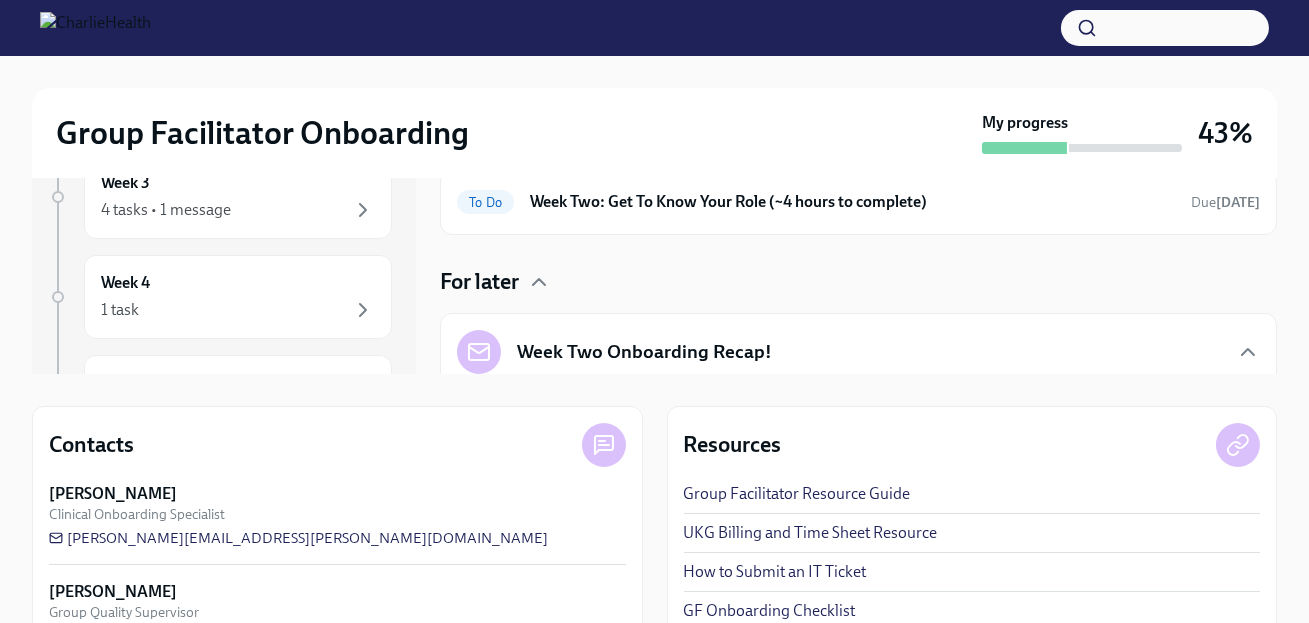 click on "For later" at bounding box center [479, 282] 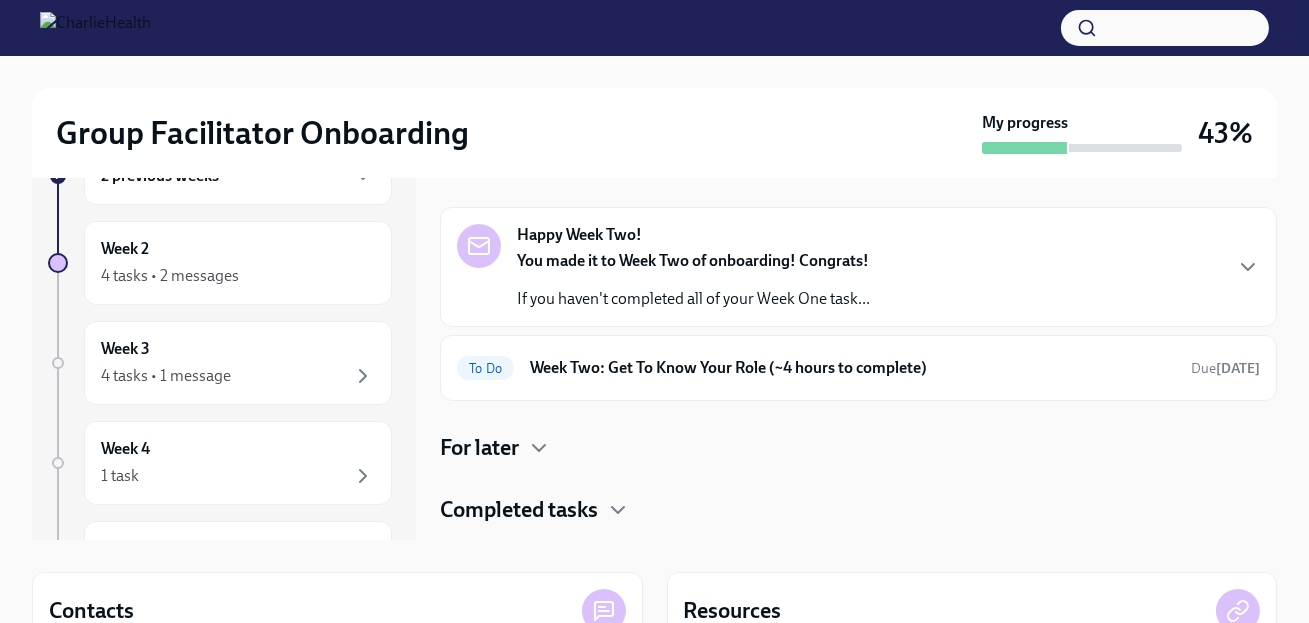 scroll, scrollTop: 66, scrollLeft: 0, axis: vertical 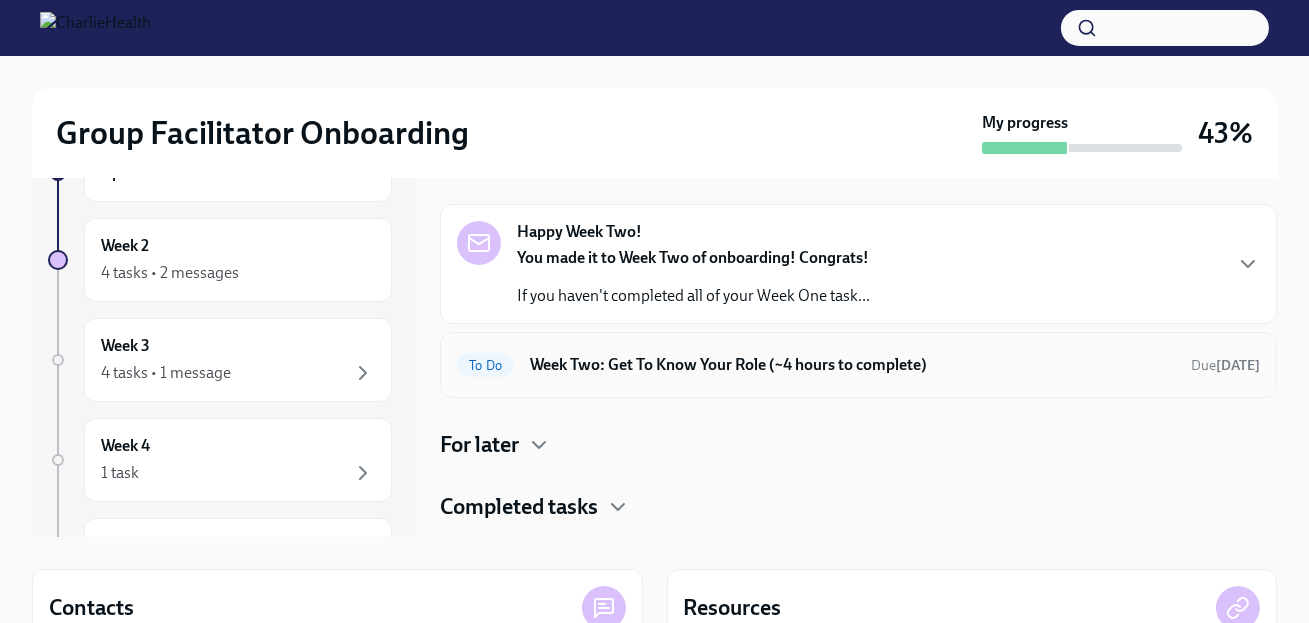 click on "Week Two: Get To Know Your Role (~4 hours to complete)" at bounding box center [852, 365] 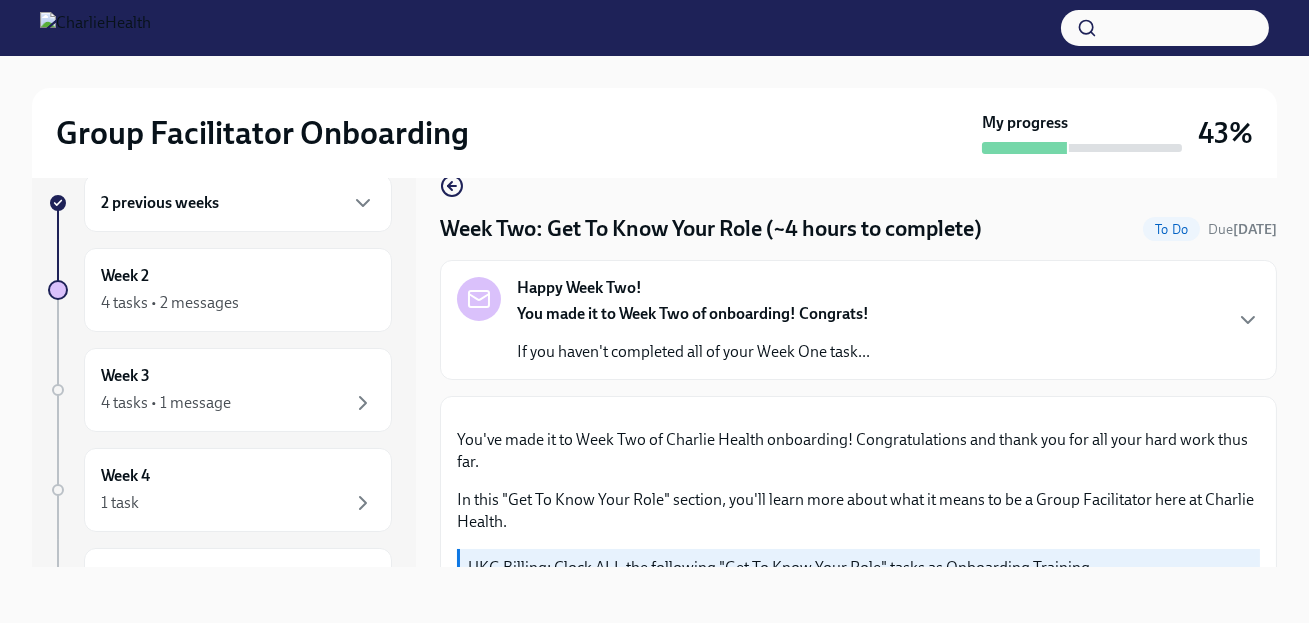 scroll, scrollTop: 36, scrollLeft: 0, axis: vertical 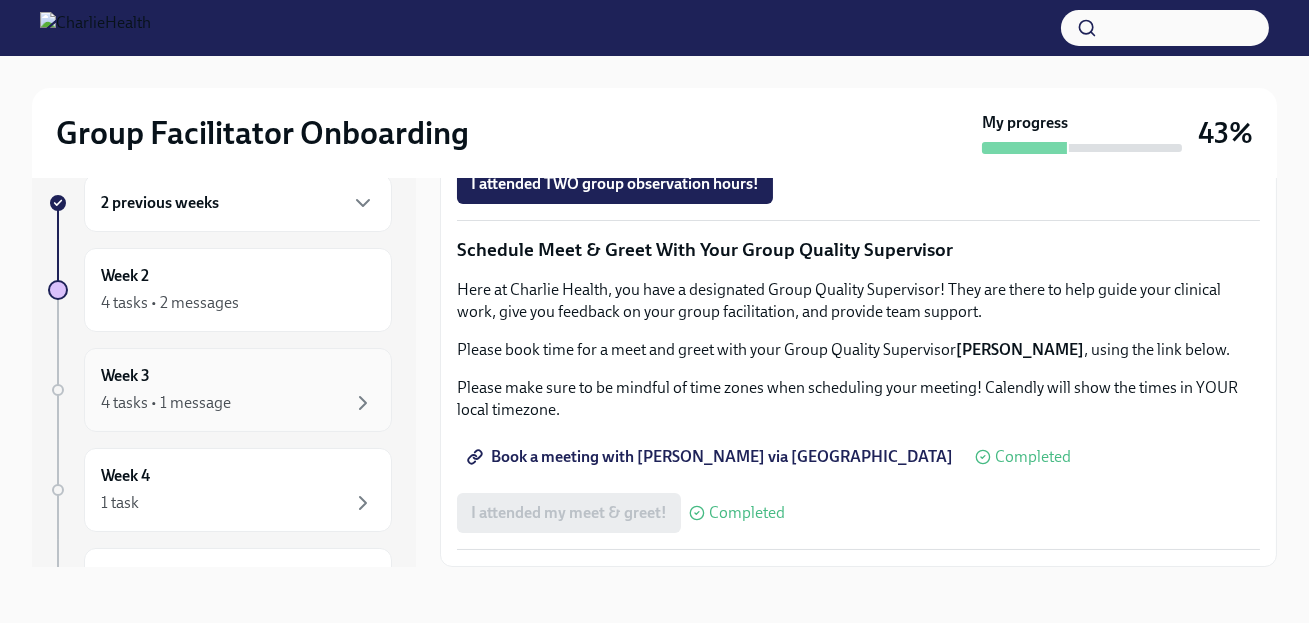 click on "4 tasks • 1 message" at bounding box center (238, 403) 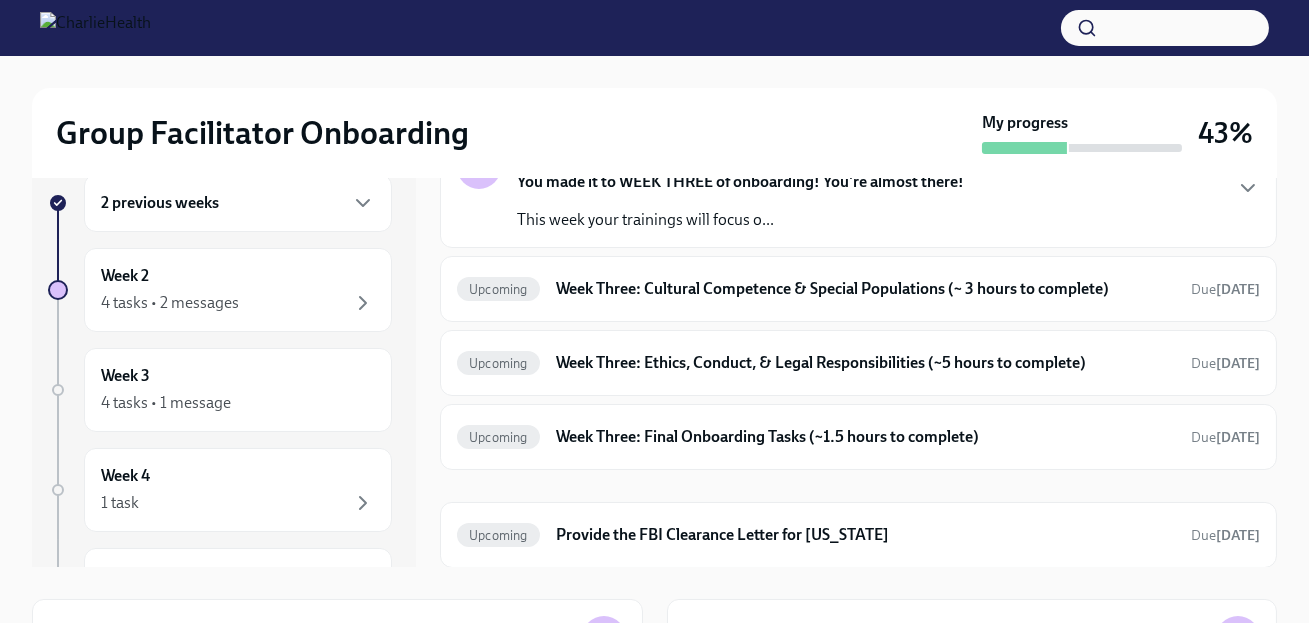 scroll, scrollTop: 0, scrollLeft: 0, axis: both 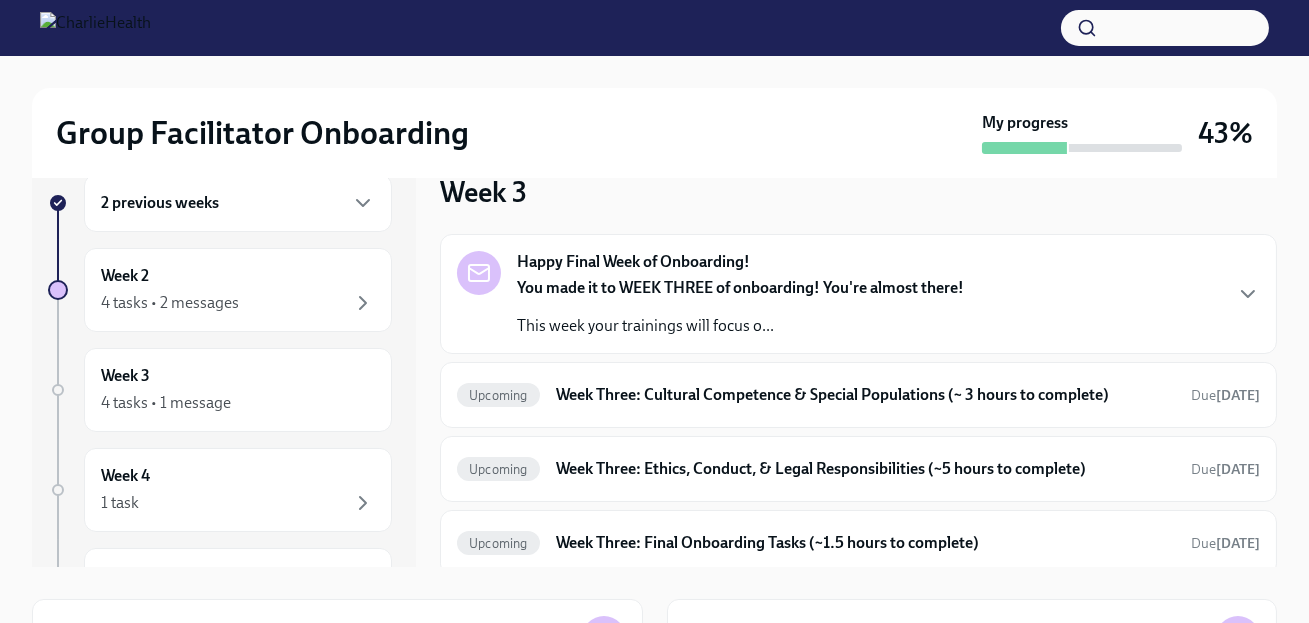 click on "2 previous weeks" at bounding box center [238, 203] 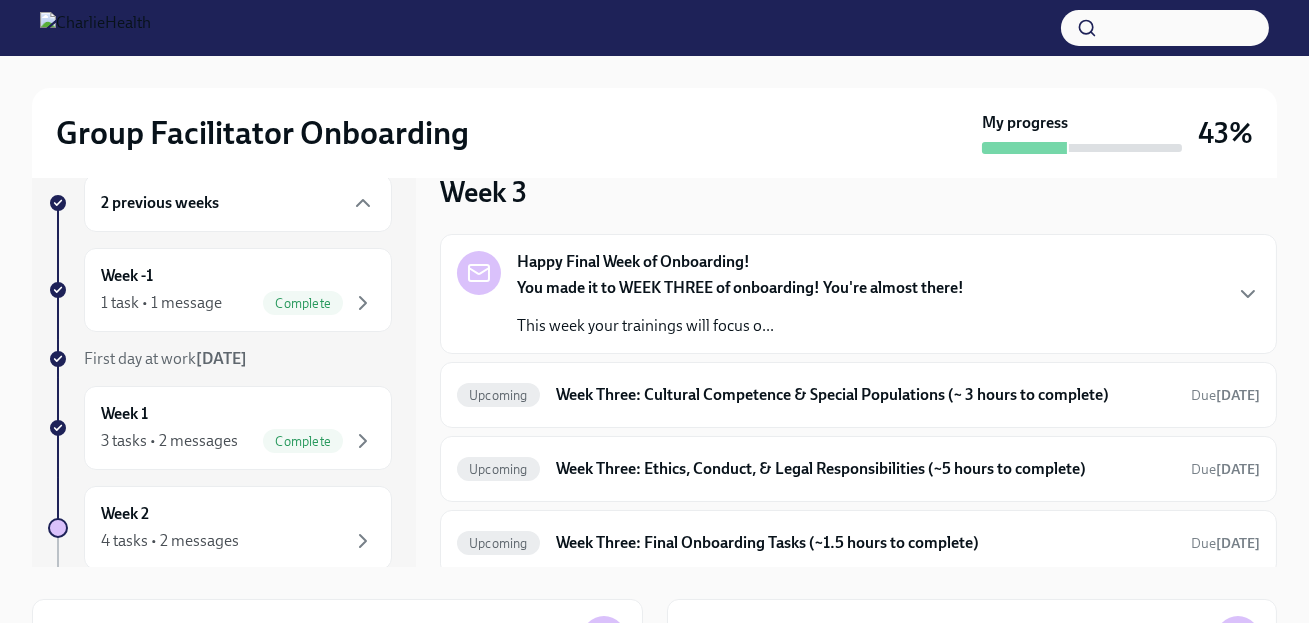 scroll, scrollTop: 23, scrollLeft: 0, axis: vertical 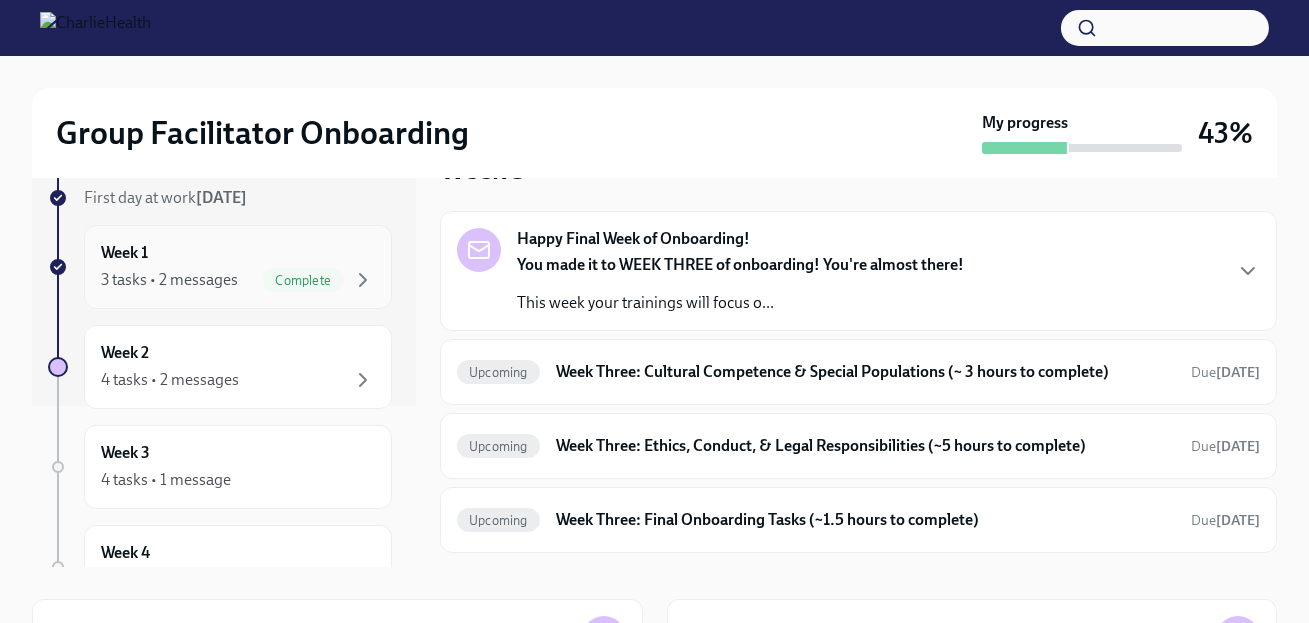 click on "Week 2 4 tasks • 2 messages" at bounding box center (238, 367) 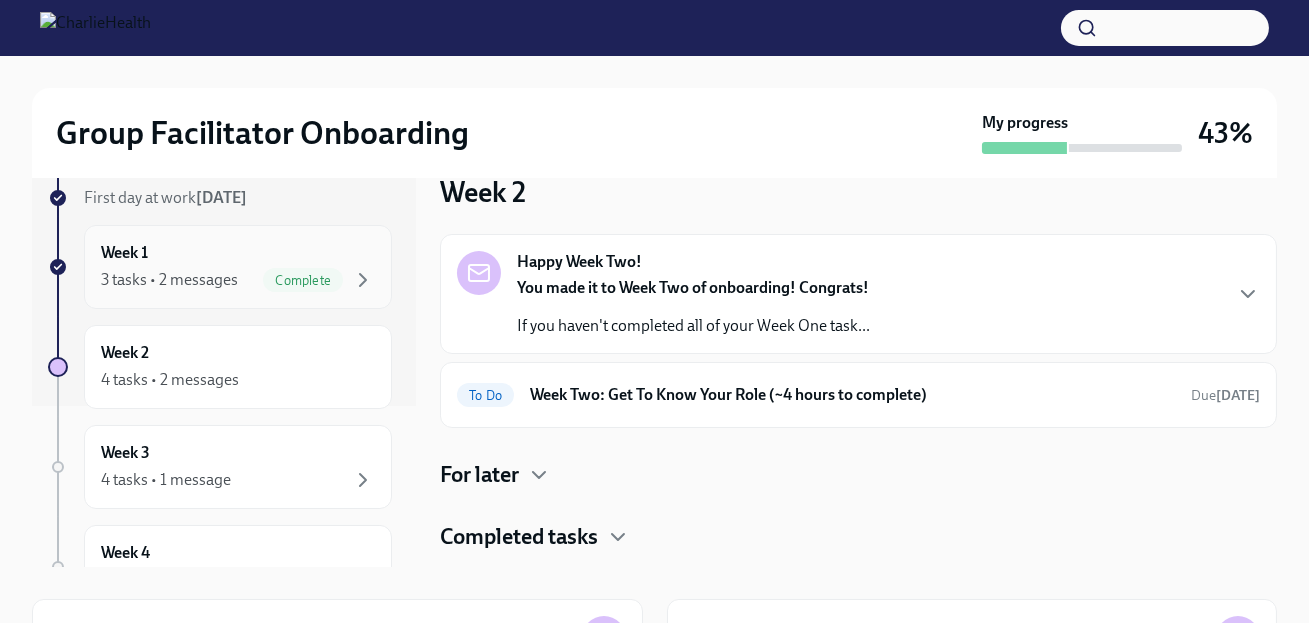 scroll, scrollTop: 0, scrollLeft: 0, axis: both 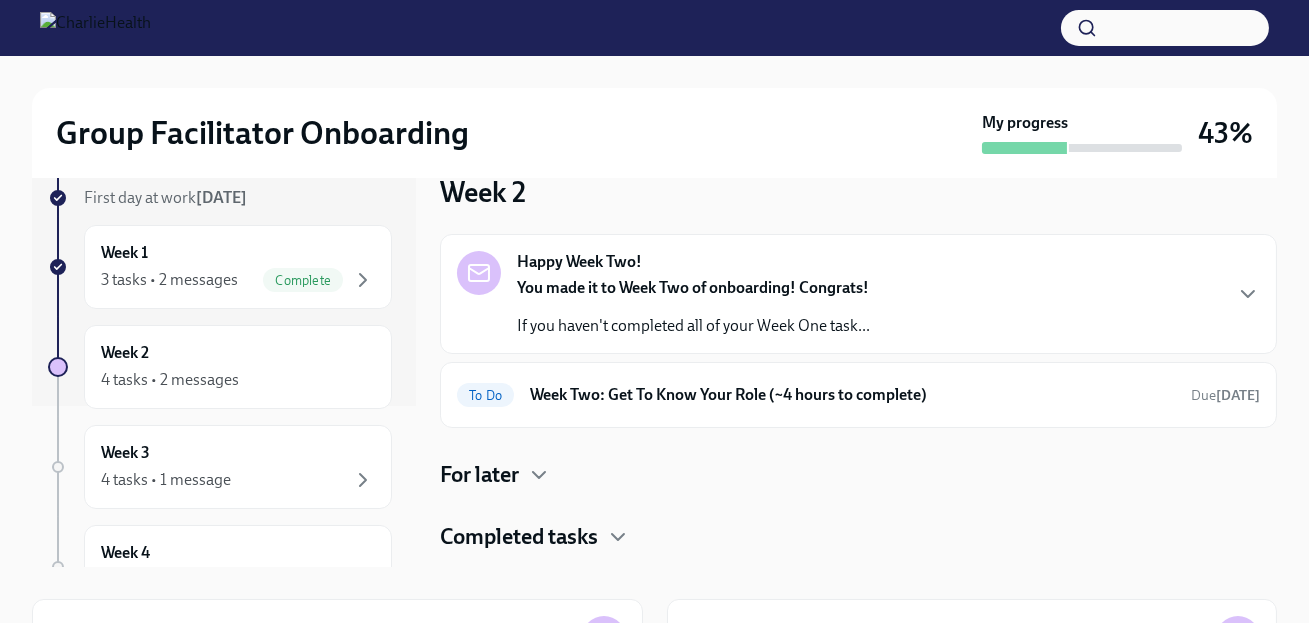 click on "You made it to Week Two of onboarding! Congrats!
If you haven't completed all of your Week One task..." at bounding box center (693, 307) 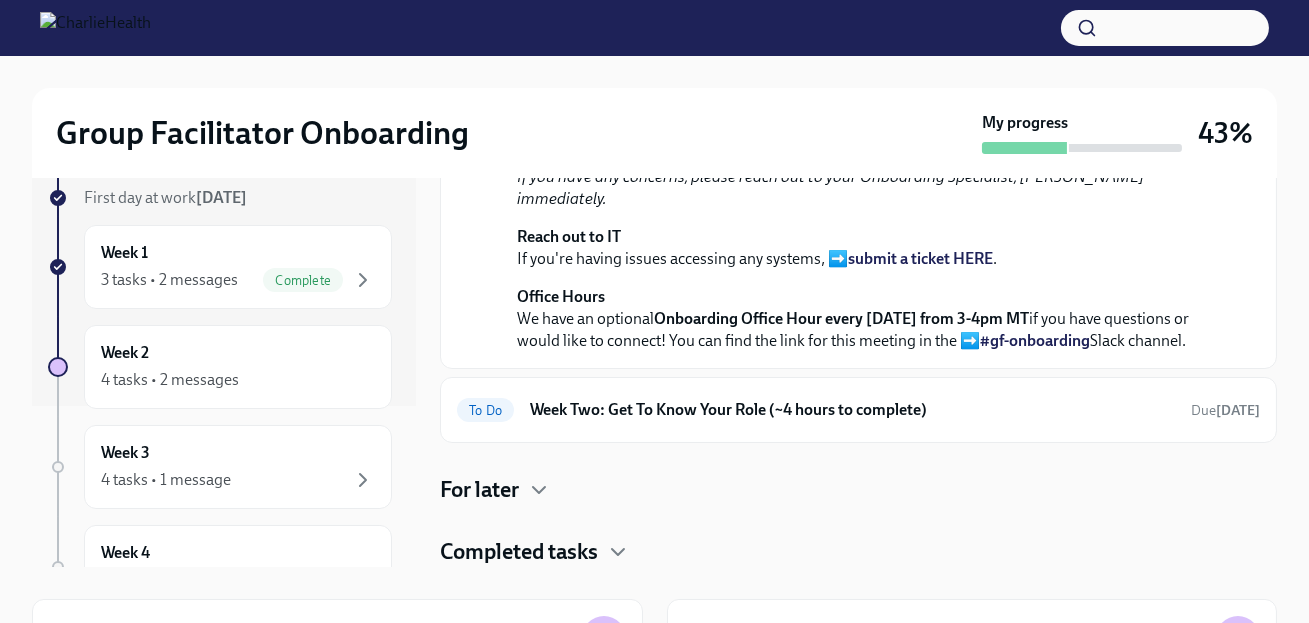scroll, scrollTop: 667, scrollLeft: 0, axis: vertical 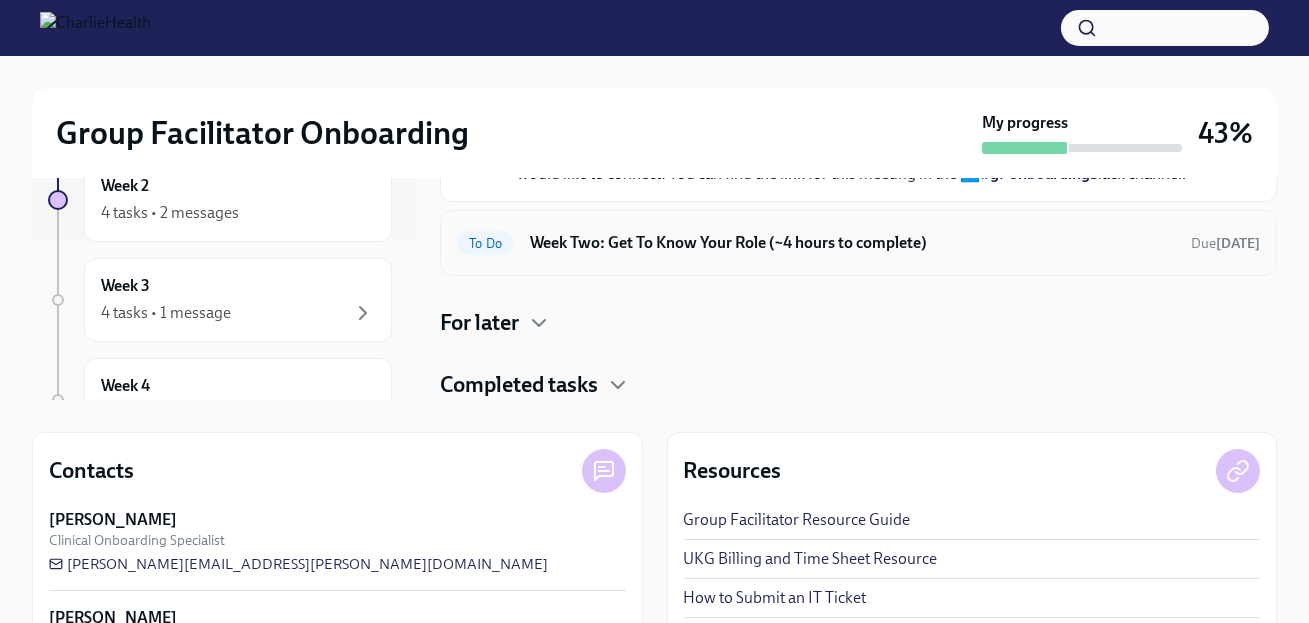 click on "To Do Week Two: Get To Know Your Role (~4 hours to complete) Due  [DATE]" at bounding box center (858, 243) 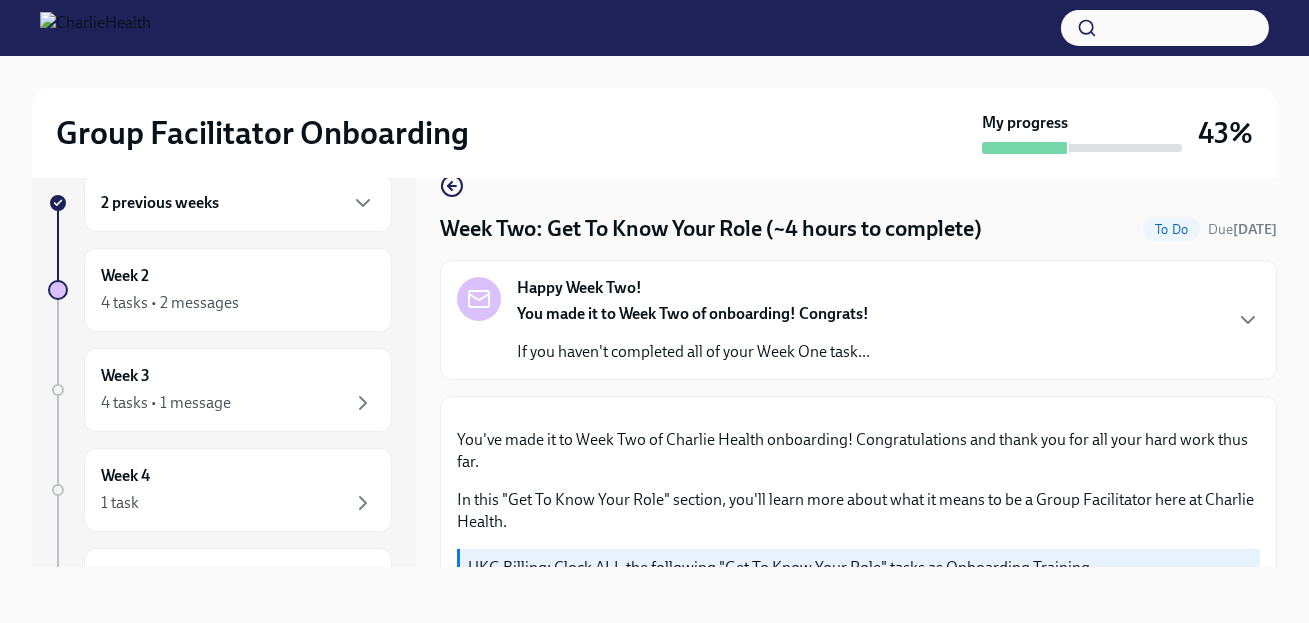 scroll, scrollTop: 36, scrollLeft: 0, axis: vertical 